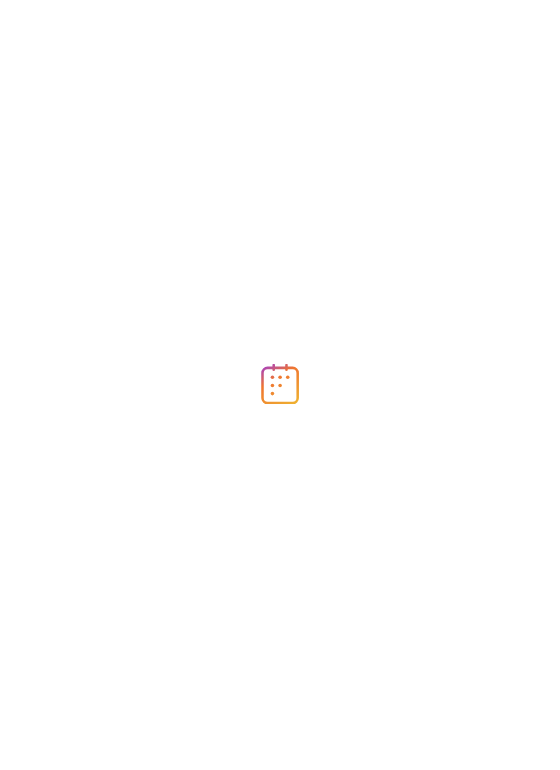 scroll, scrollTop: 0, scrollLeft: 0, axis: both 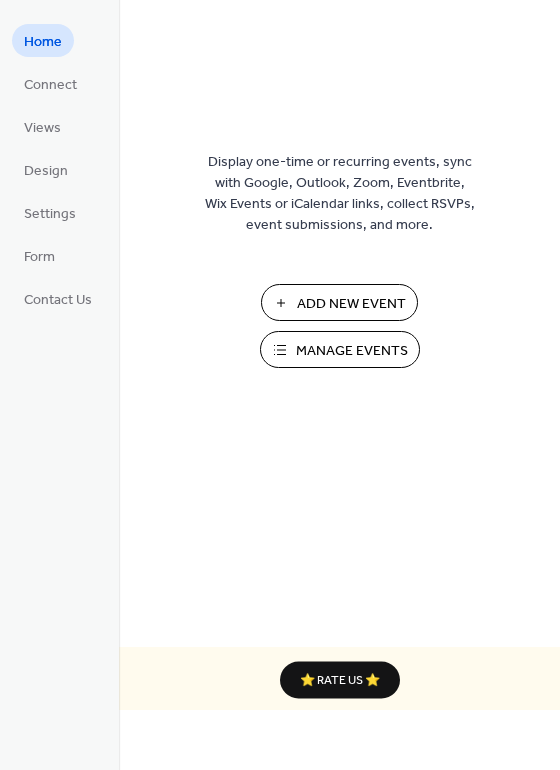 click on "Manage Events" at bounding box center (352, 351) 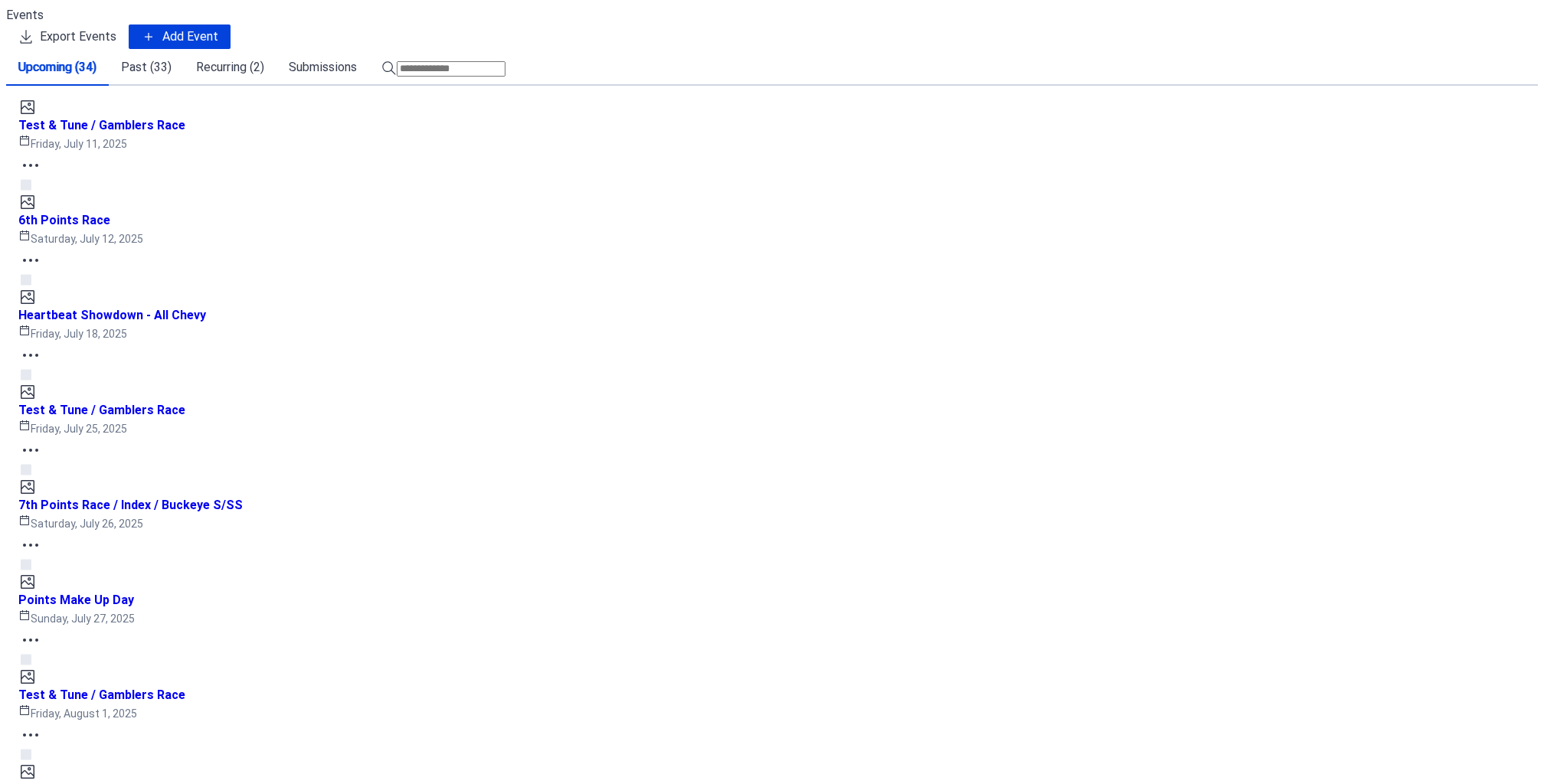 scroll, scrollTop: 0, scrollLeft: 0, axis: both 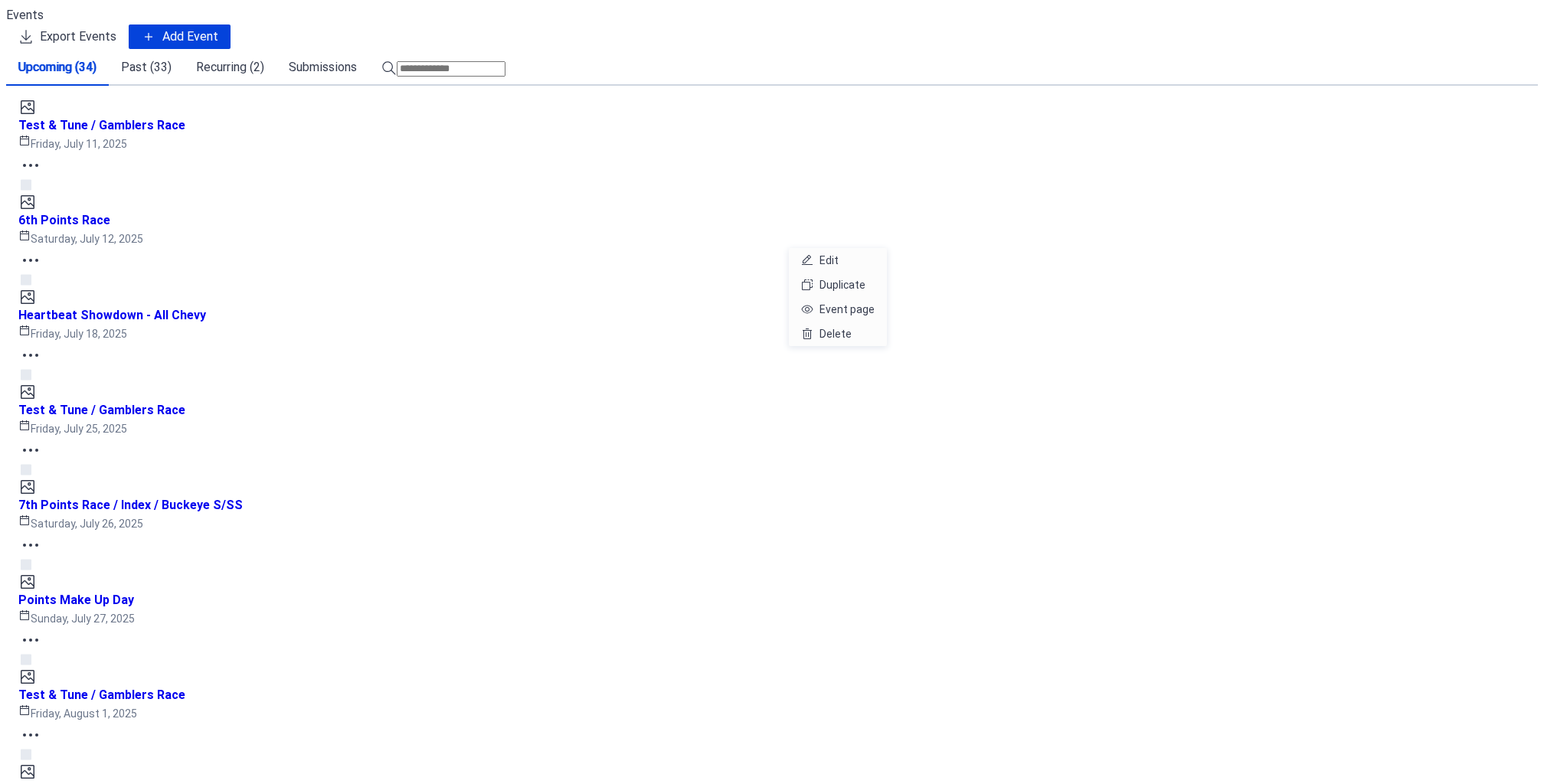 click 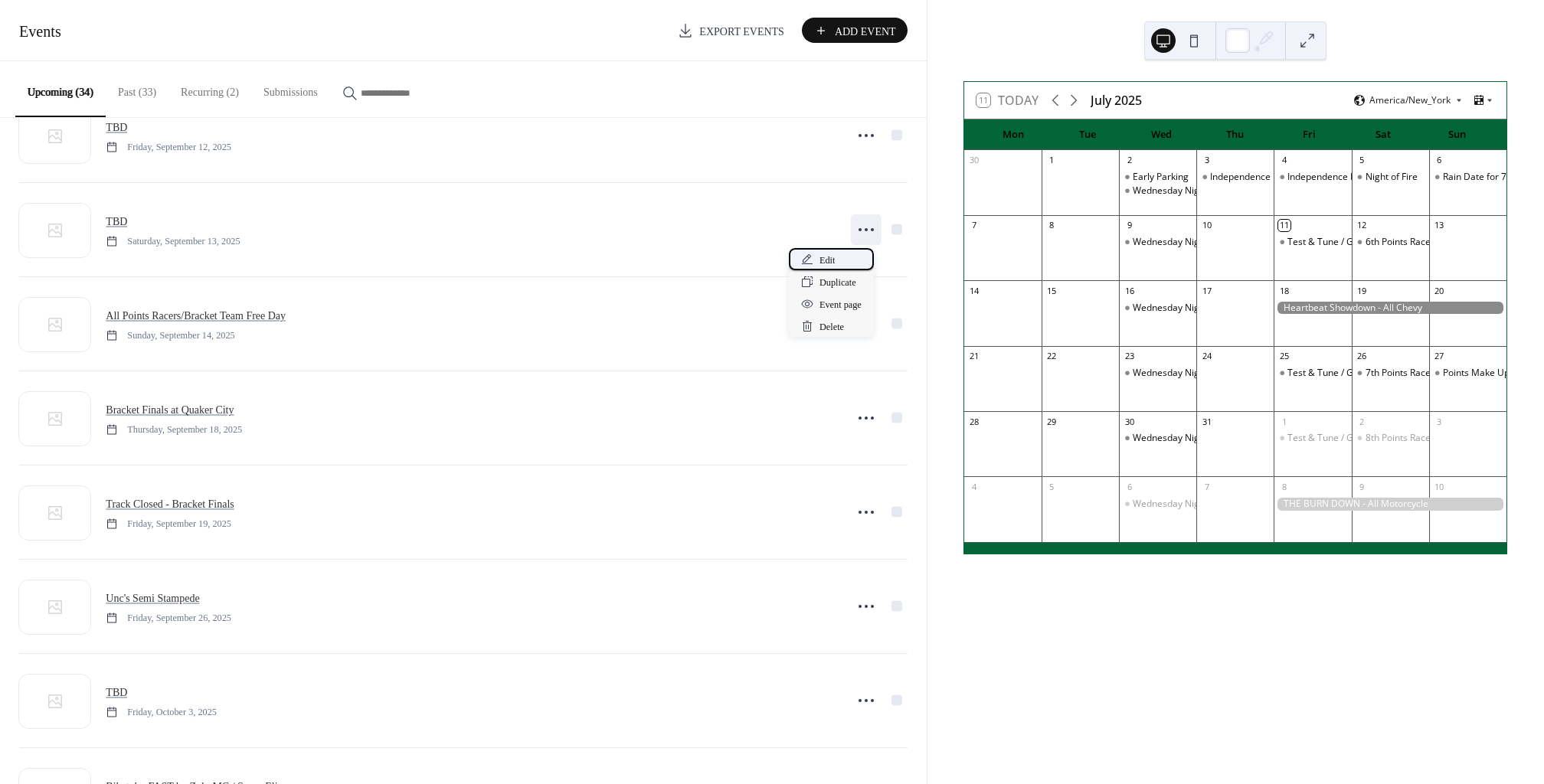 click on "Edit" at bounding box center (831, 259) 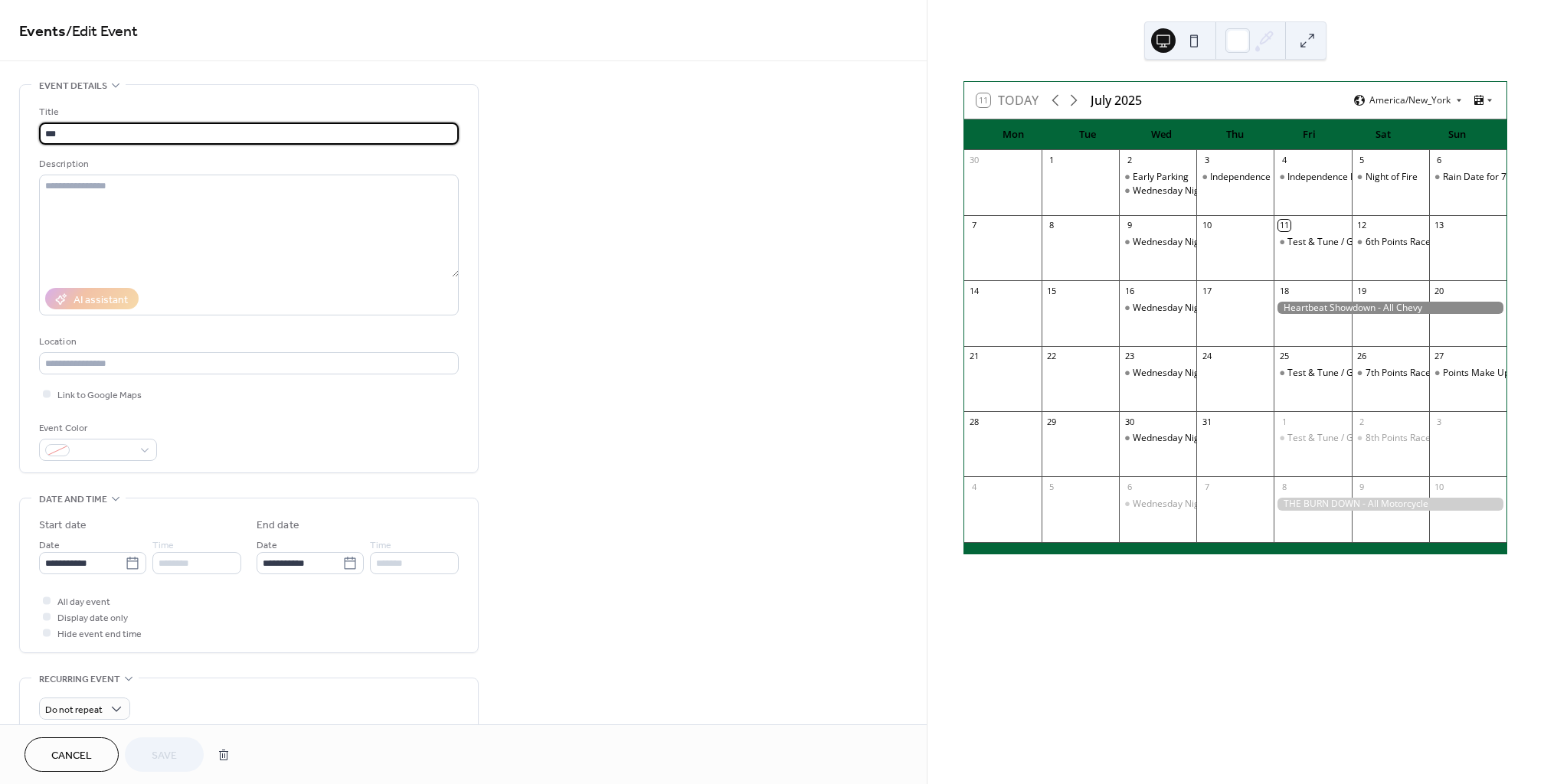 scroll, scrollTop: 1, scrollLeft: 0, axis: vertical 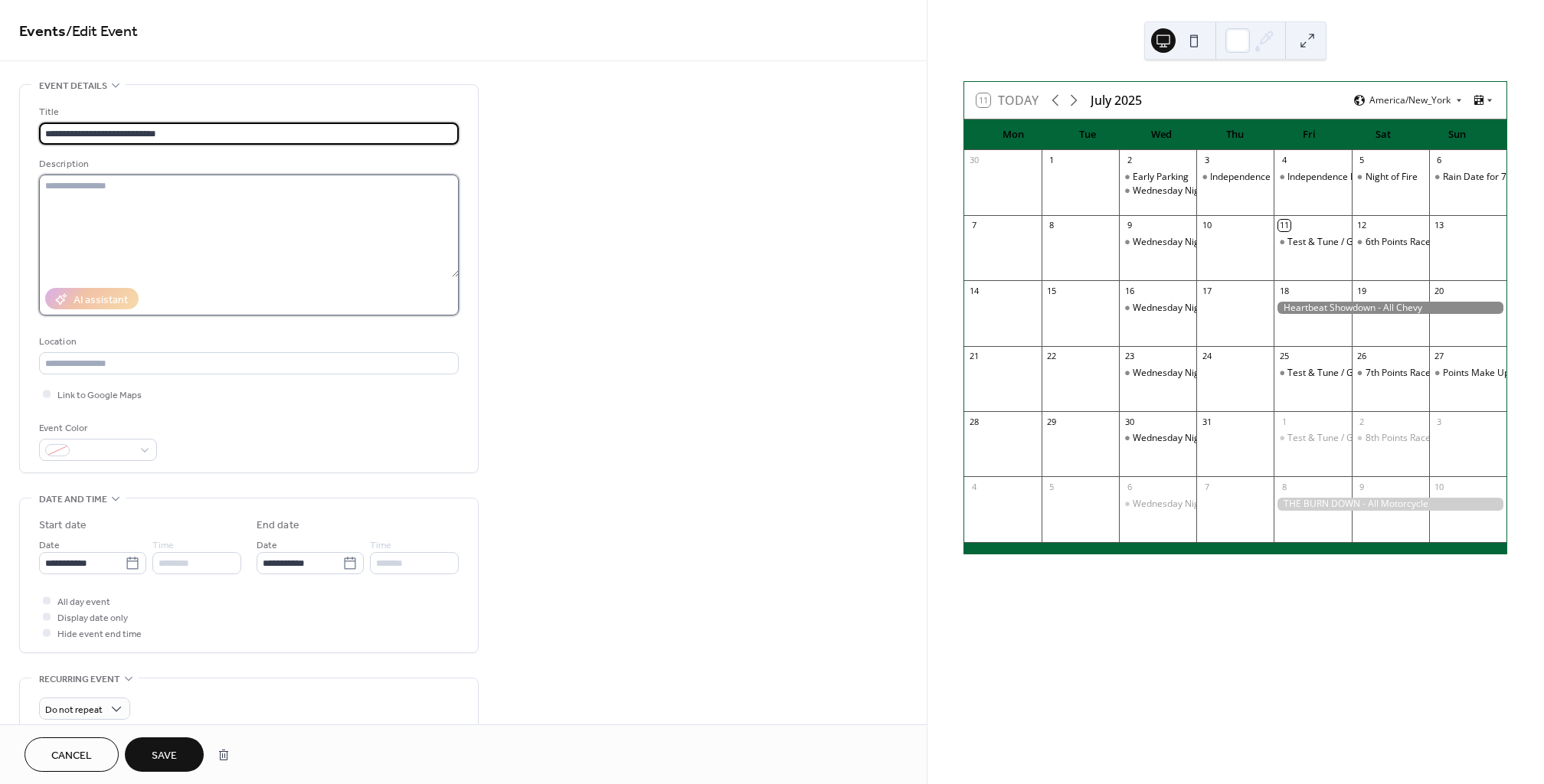 click at bounding box center [249, 226] 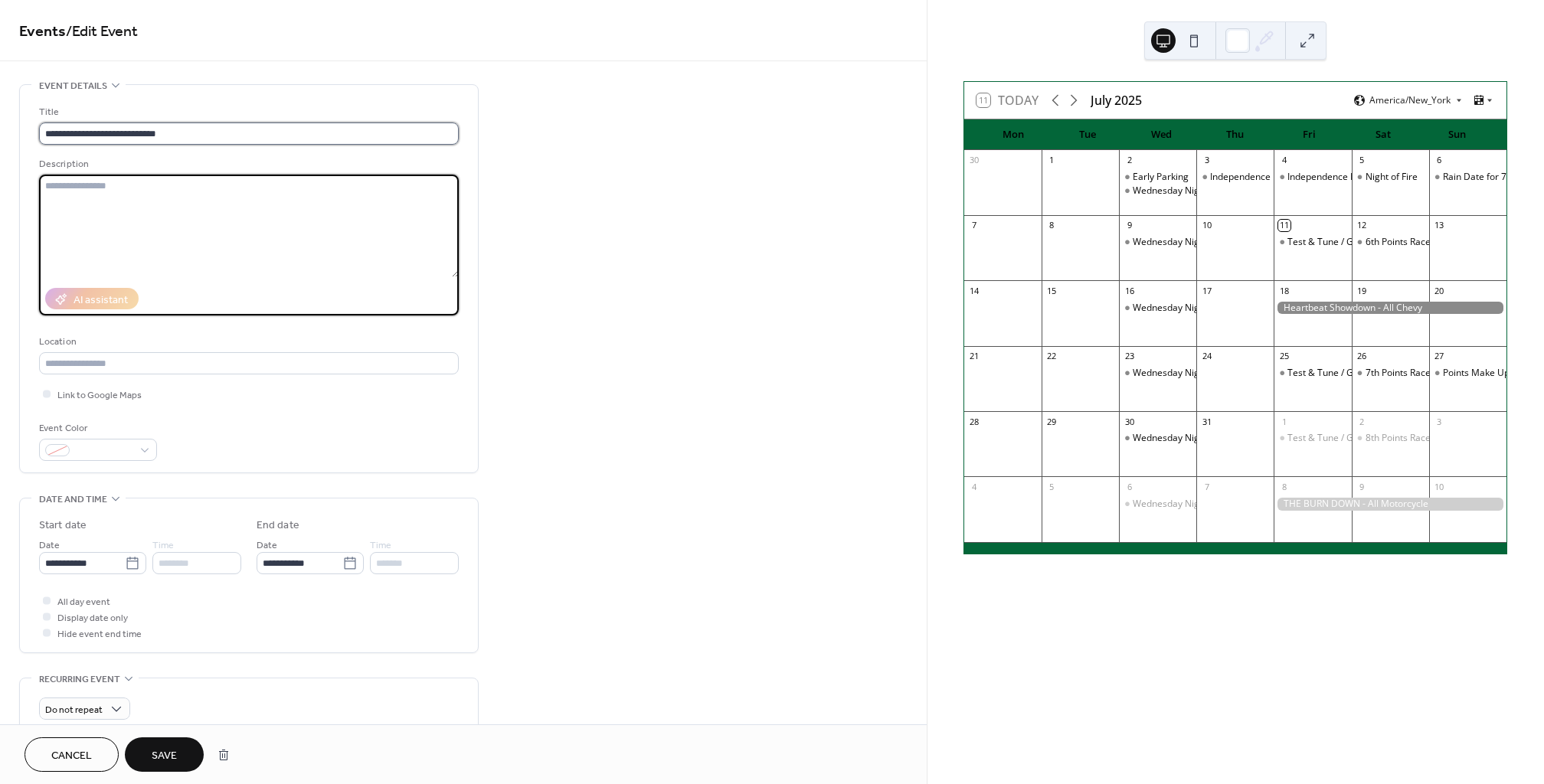 click on "**********" at bounding box center [249, 133] 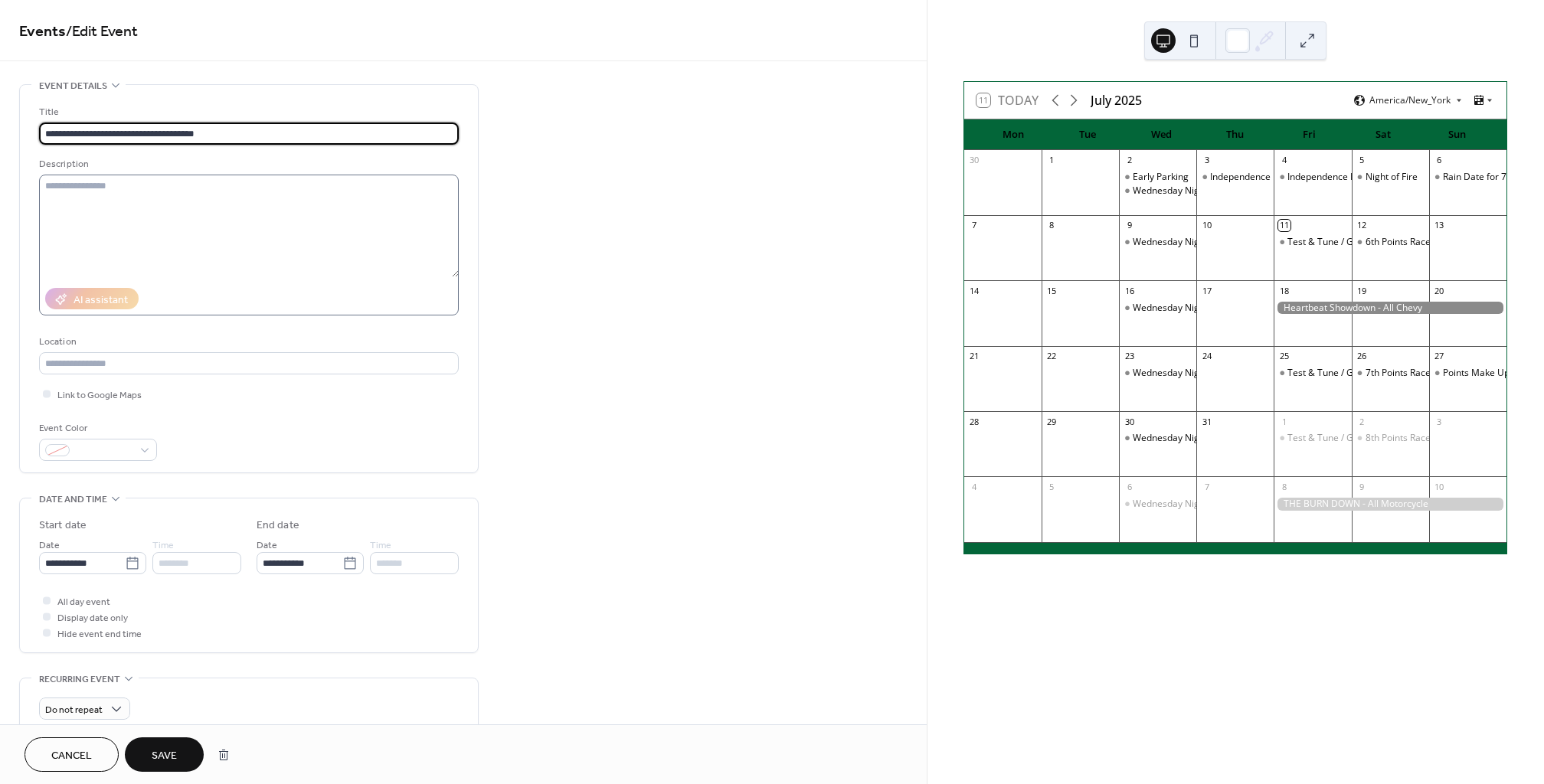 type on "**********" 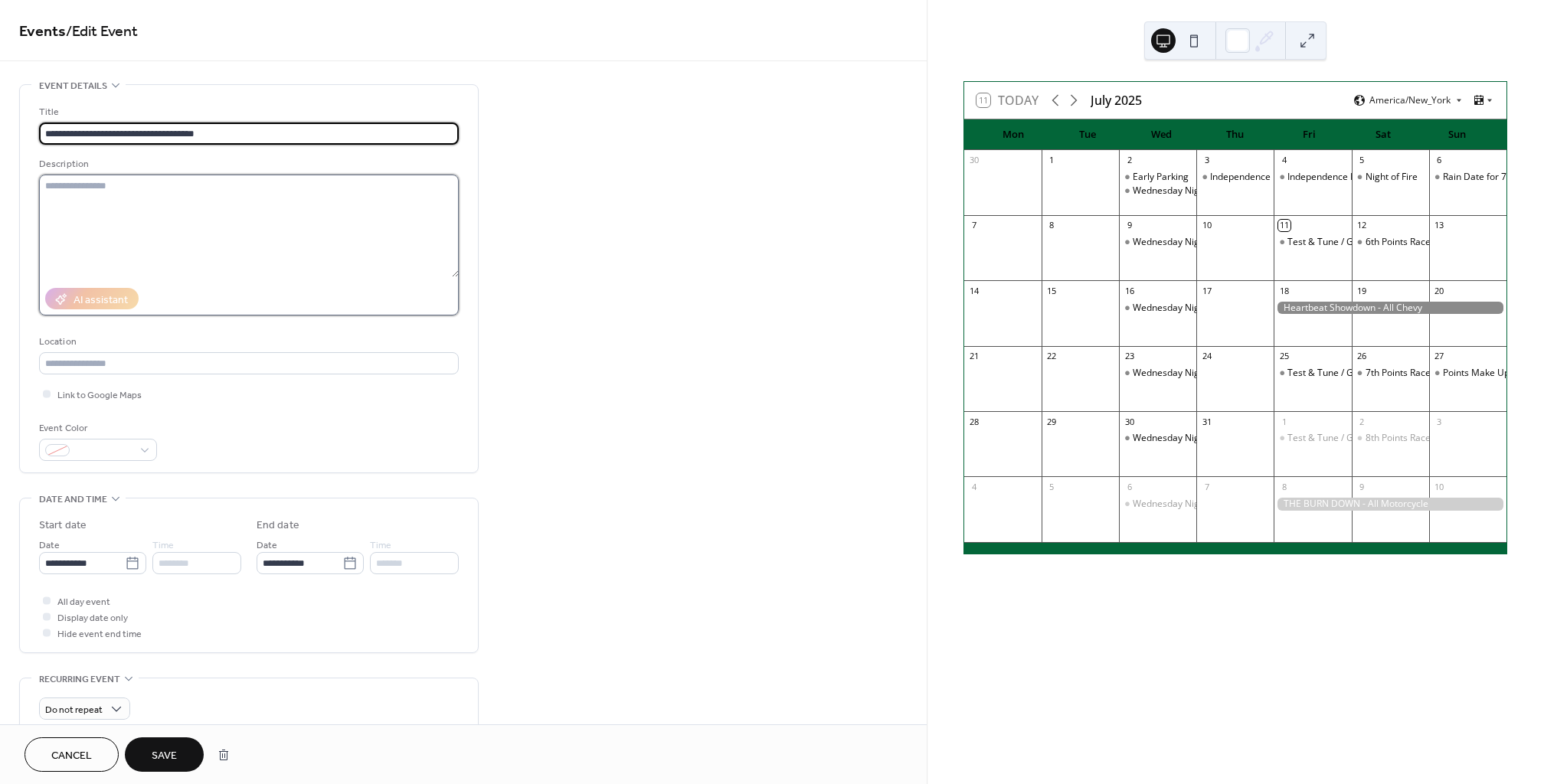 click at bounding box center [249, 226] 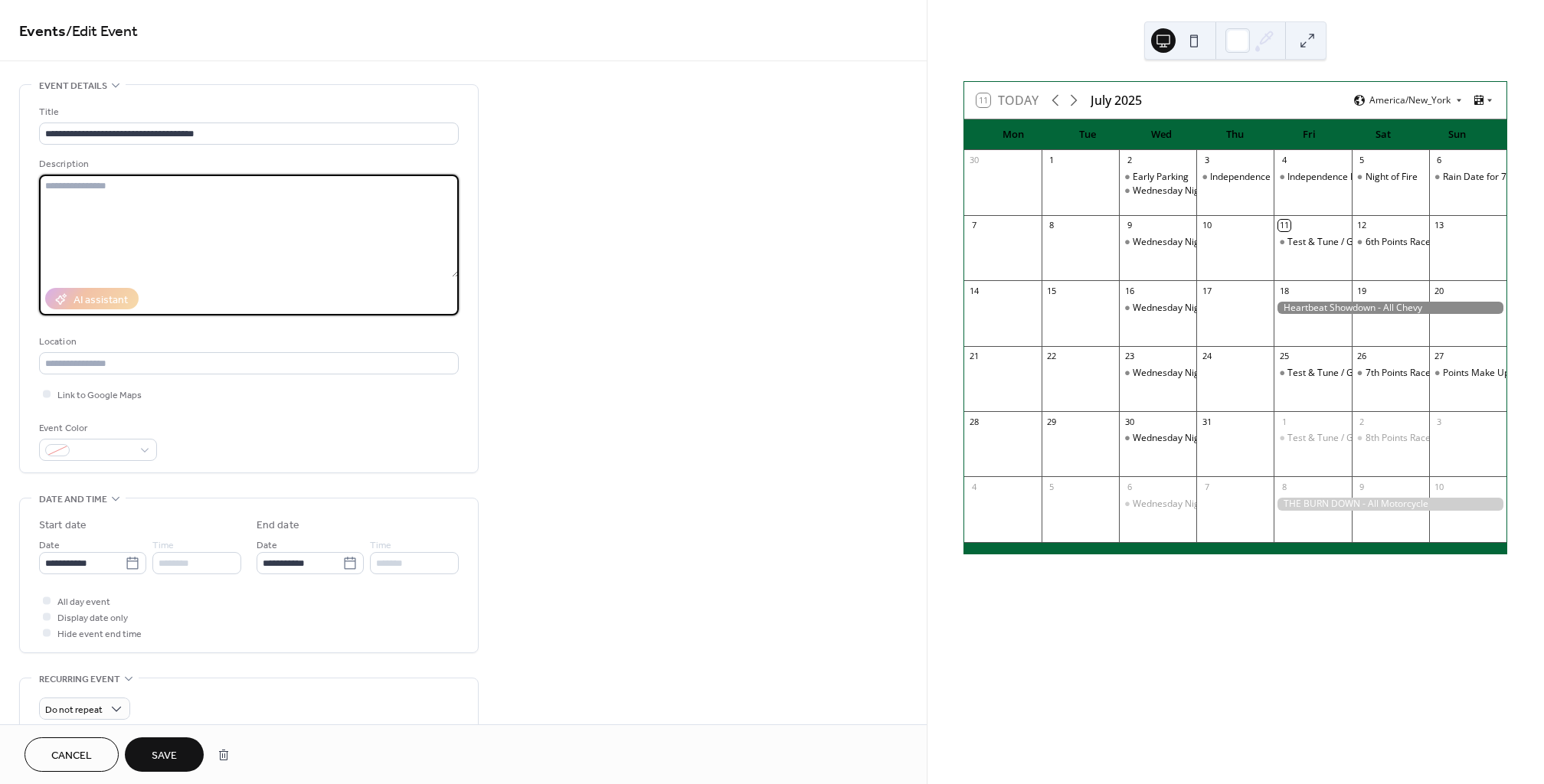 paste on "**********" 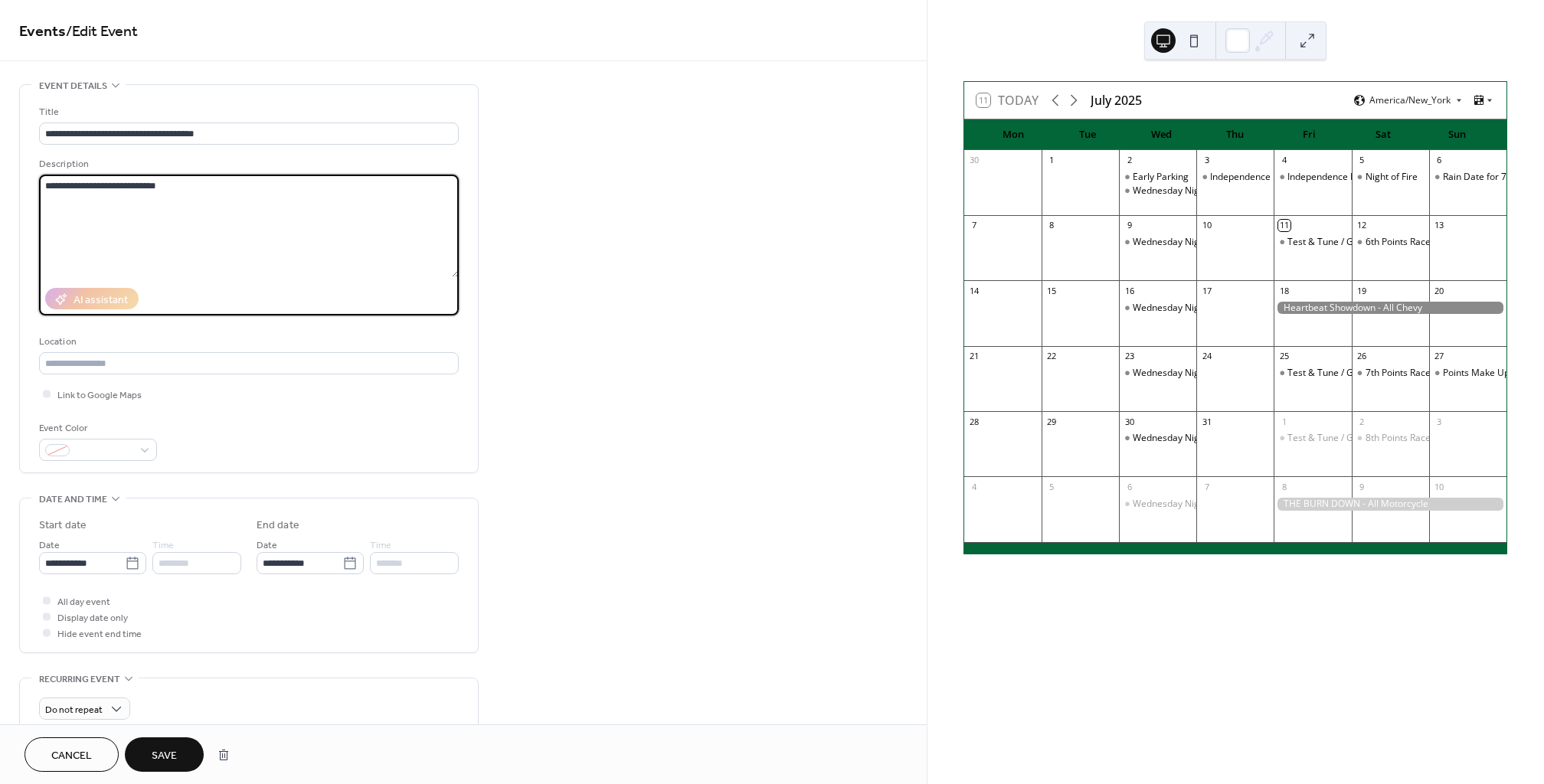 type on "**********" 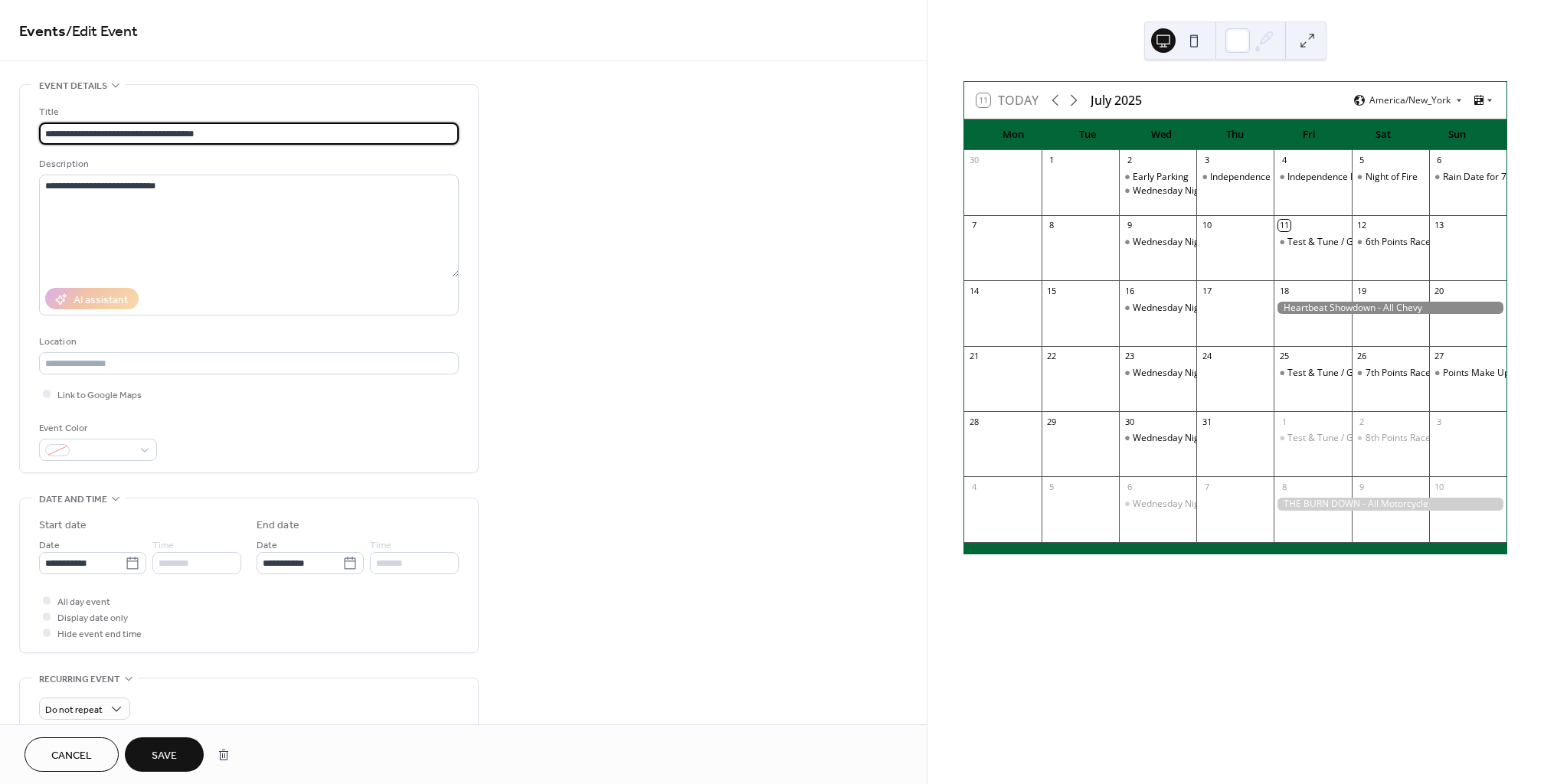 drag, startPoint x: 121, startPoint y: 129, endPoint x: 180, endPoint y: 139, distance: 59.84146 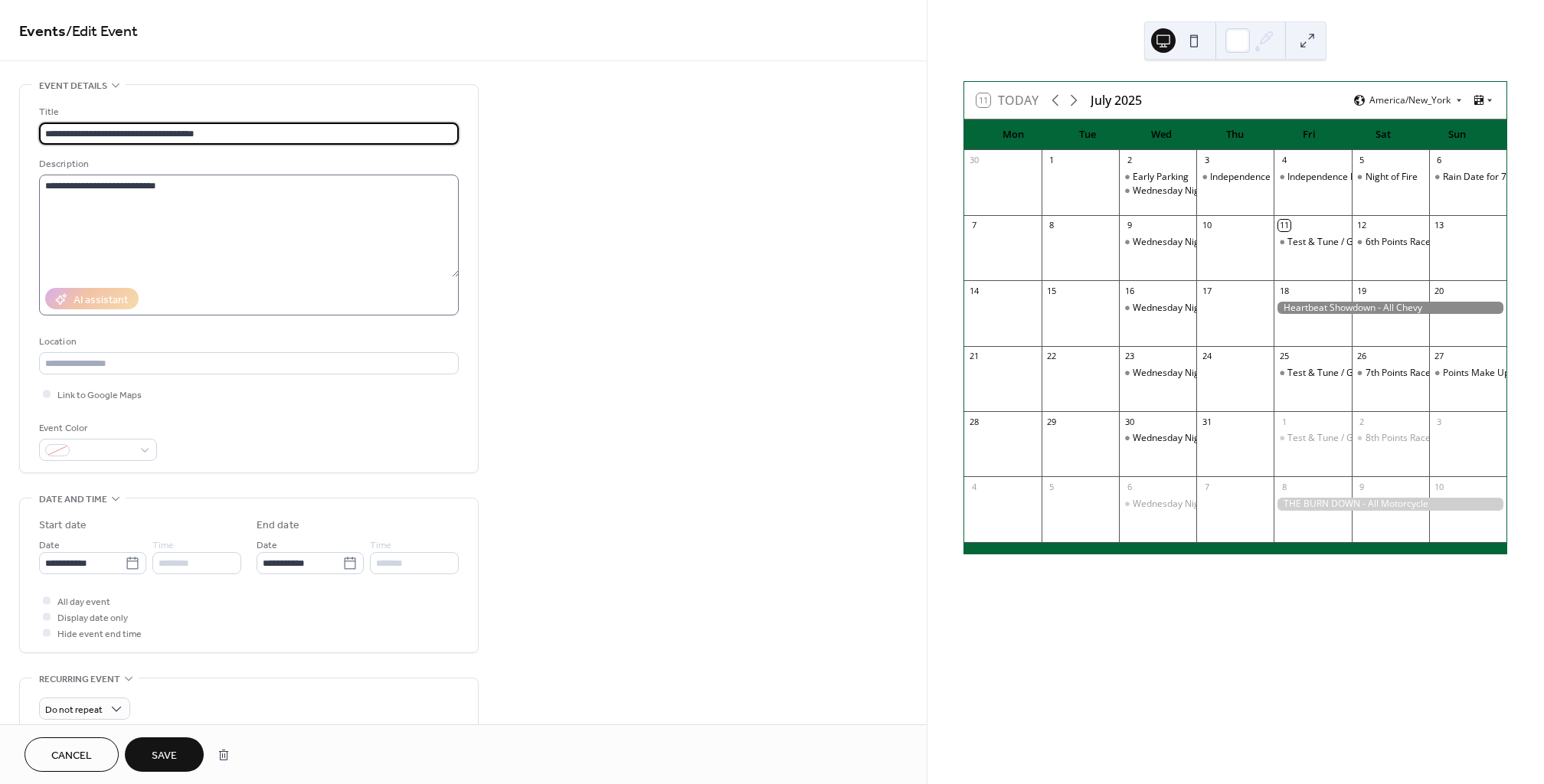 type on "**********" 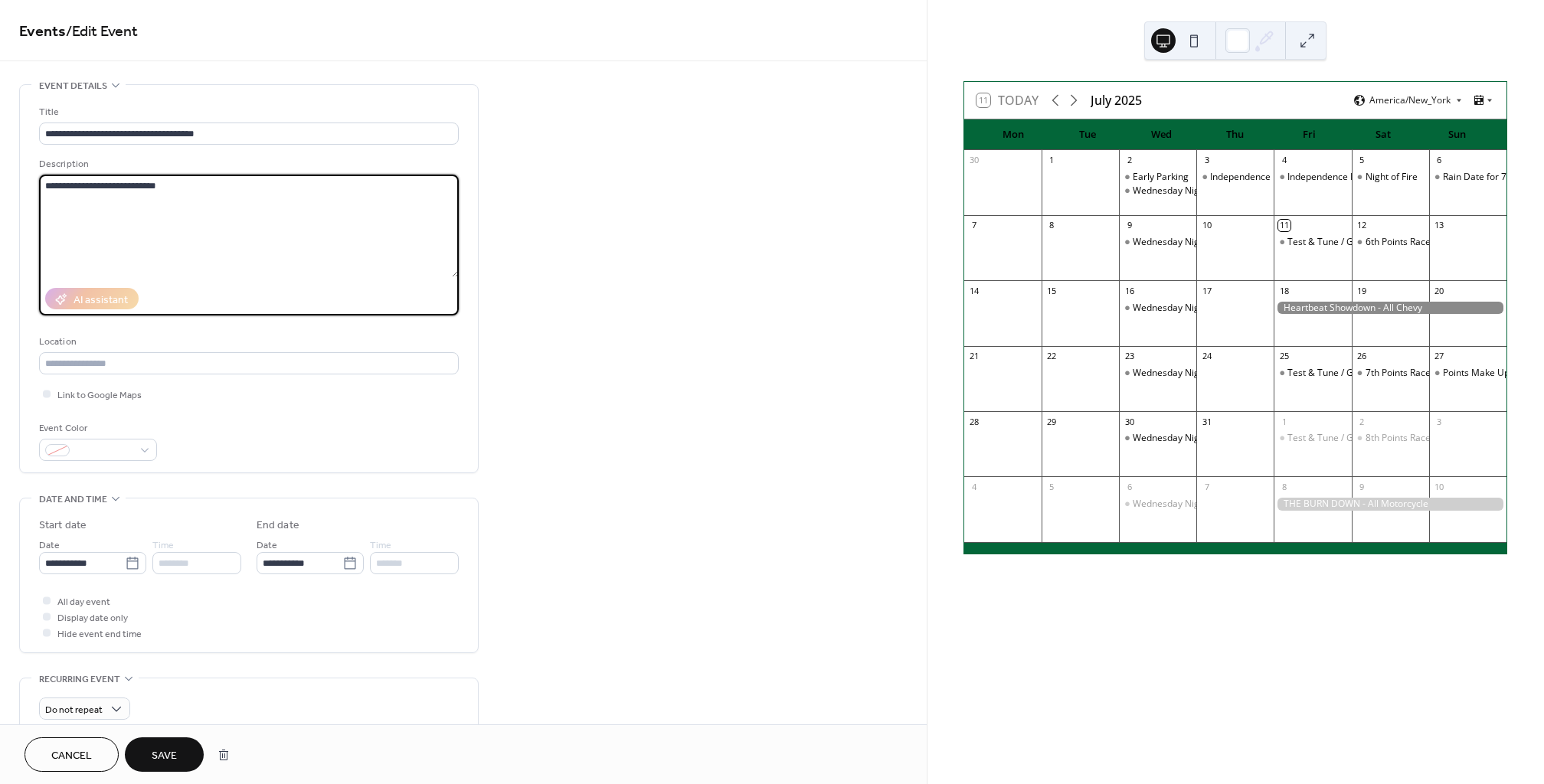 click on "**********" at bounding box center (249, 226) 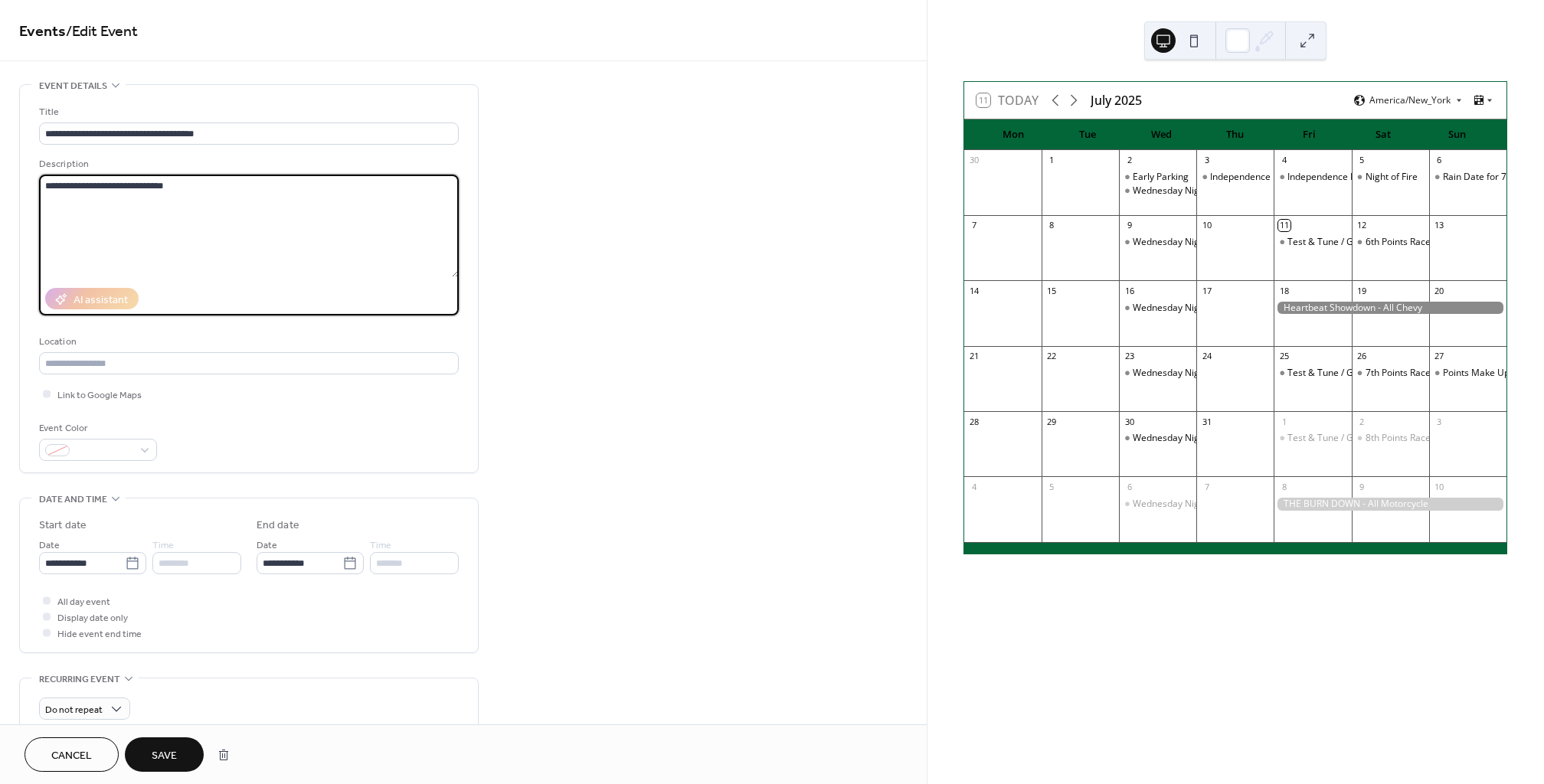 paste on "**********" 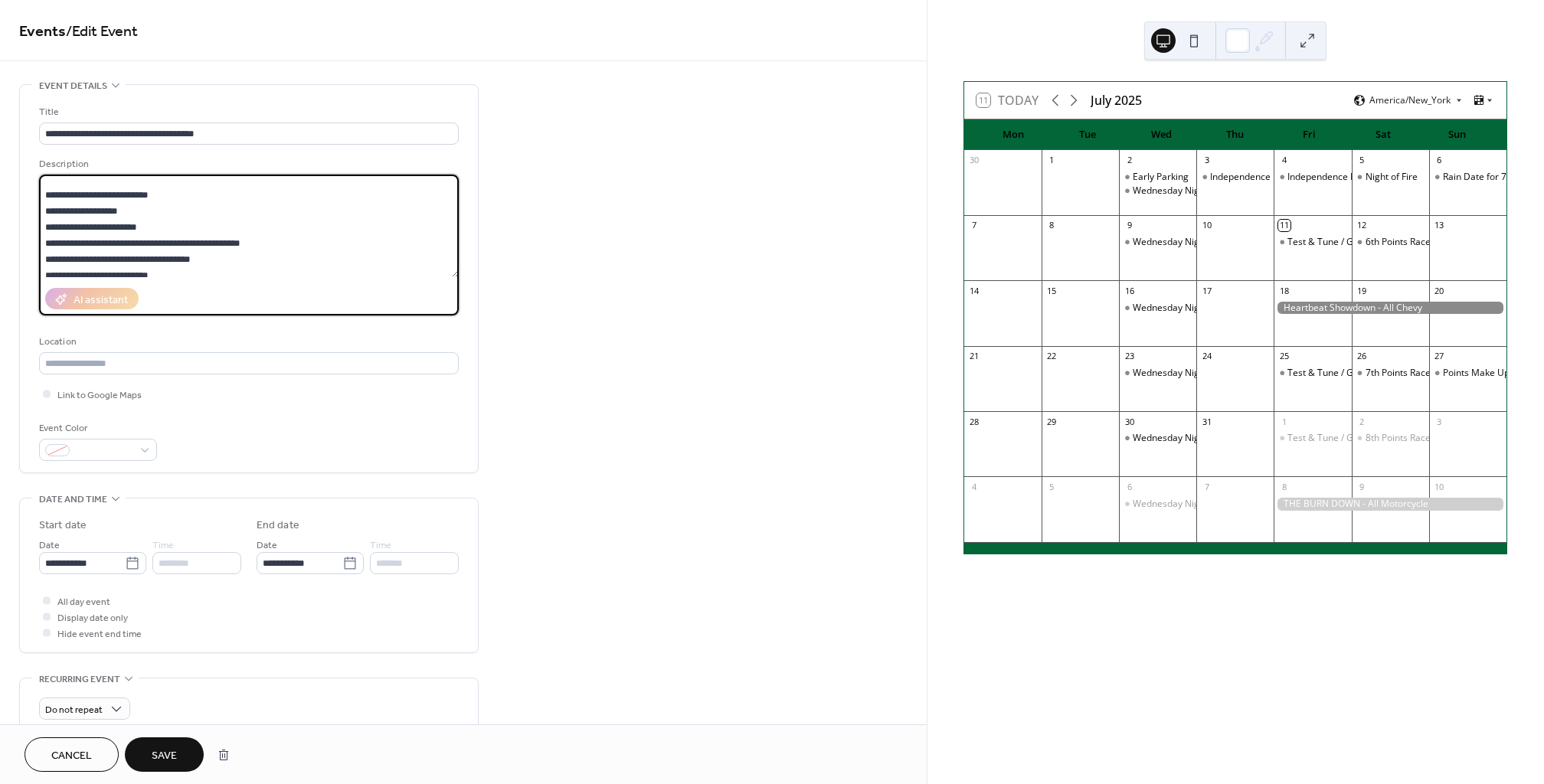 scroll, scrollTop: 0, scrollLeft: 0, axis: both 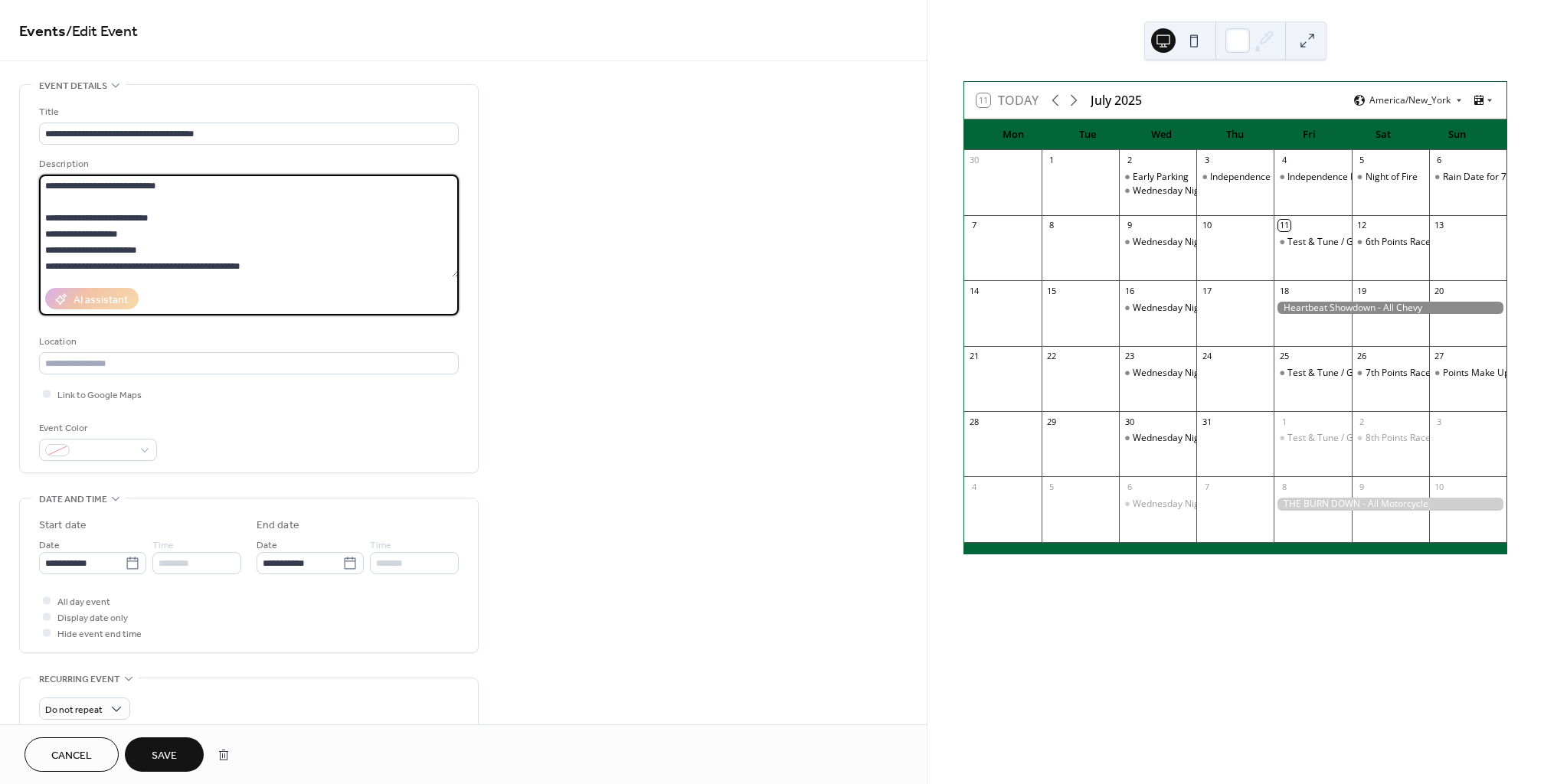 click on "**********" at bounding box center (249, 226) 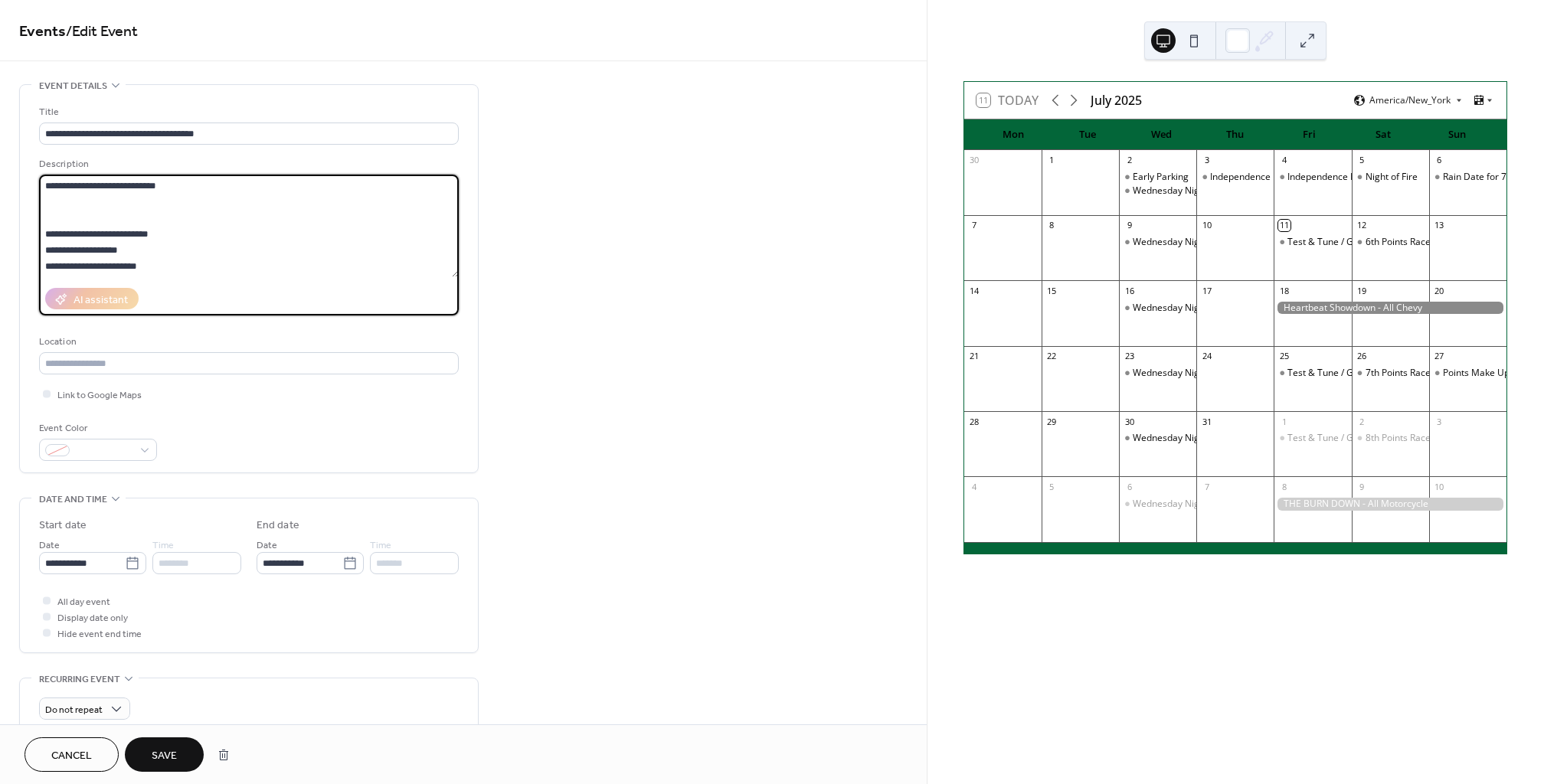 paste on "**********" 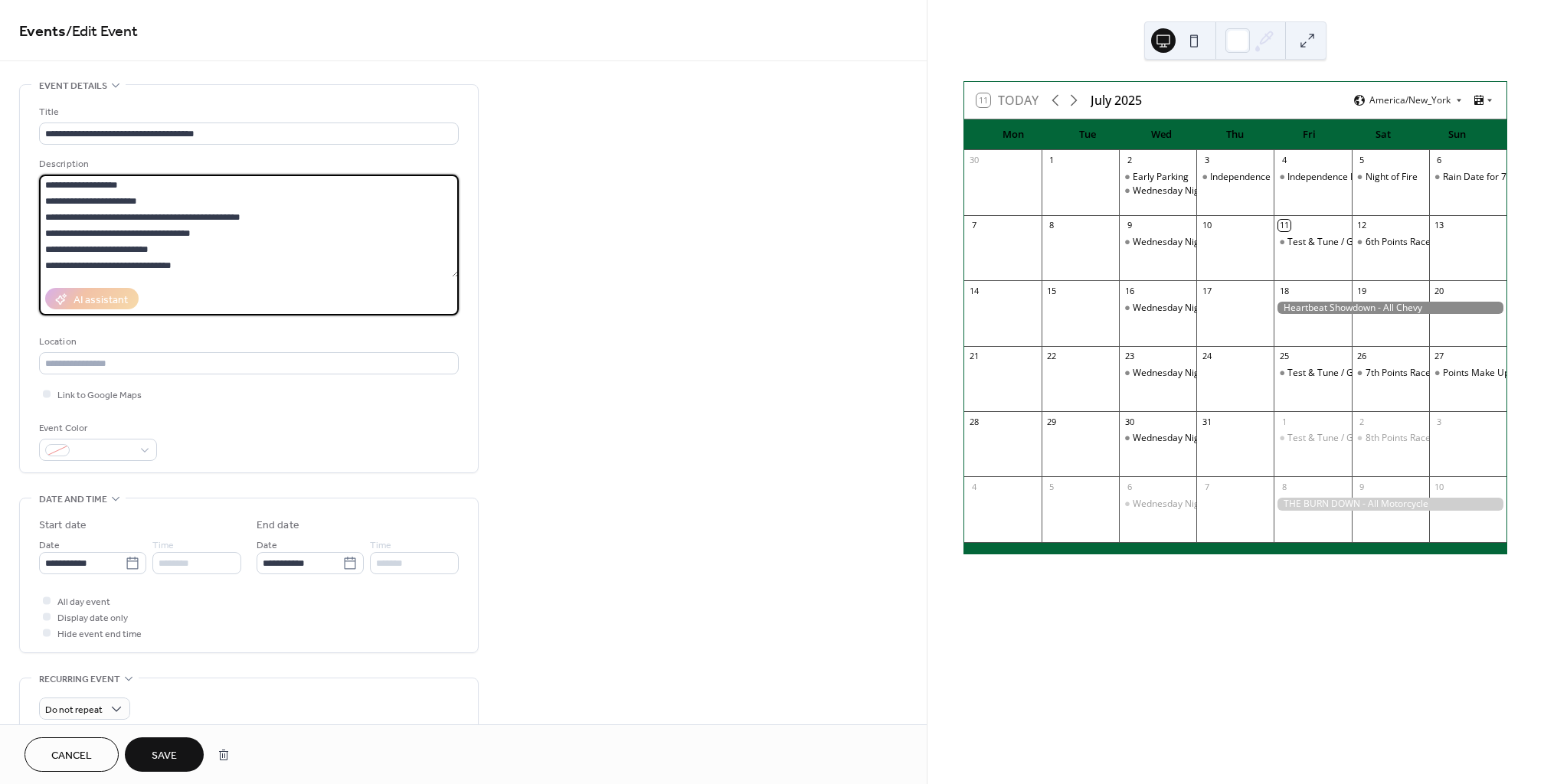 scroll, scrollTop: 96, scrollLeft: 0, axis: vertical 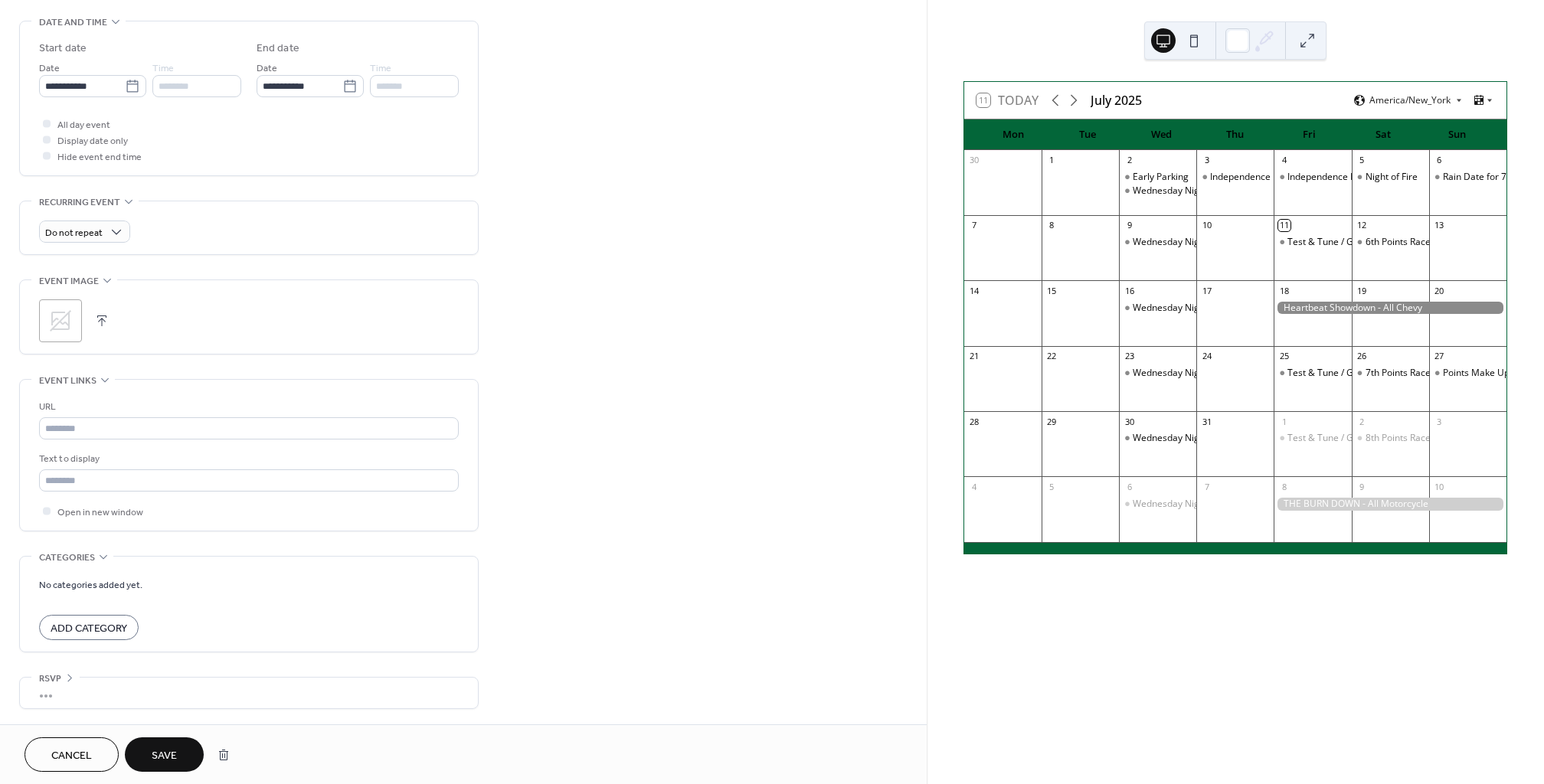 type on "**********" 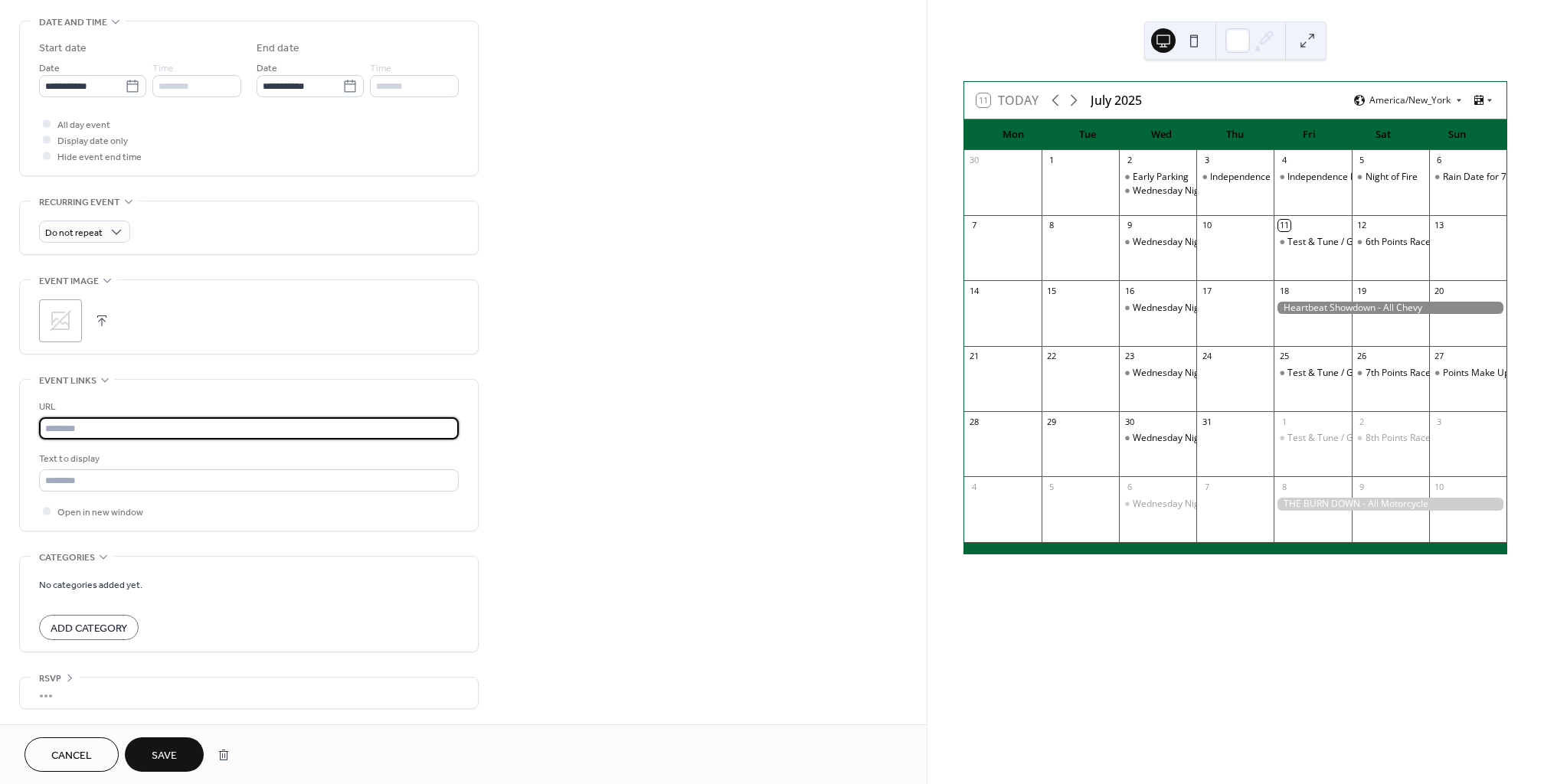 click at bounding box center [249, 428] 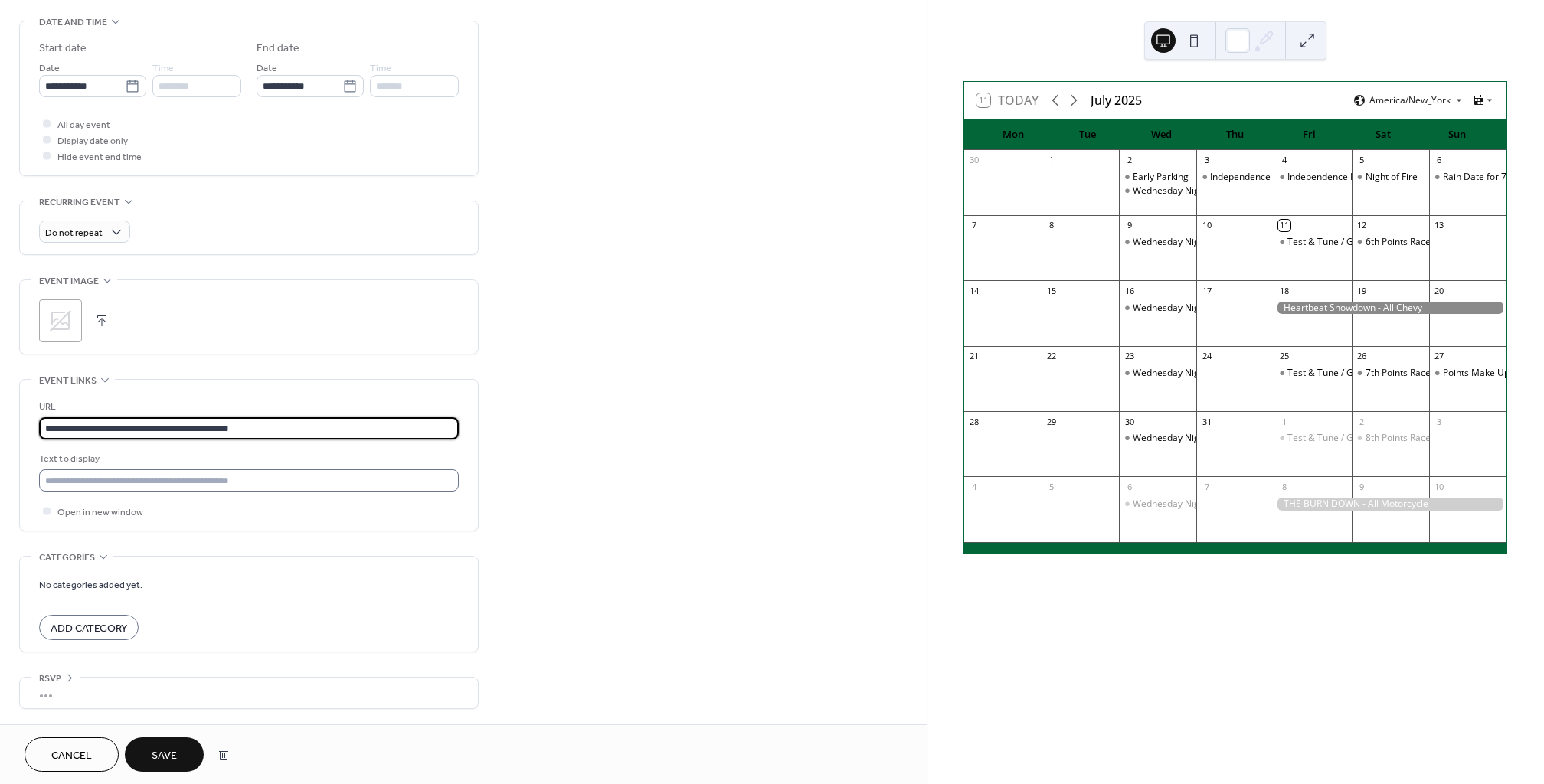 type on "**********" 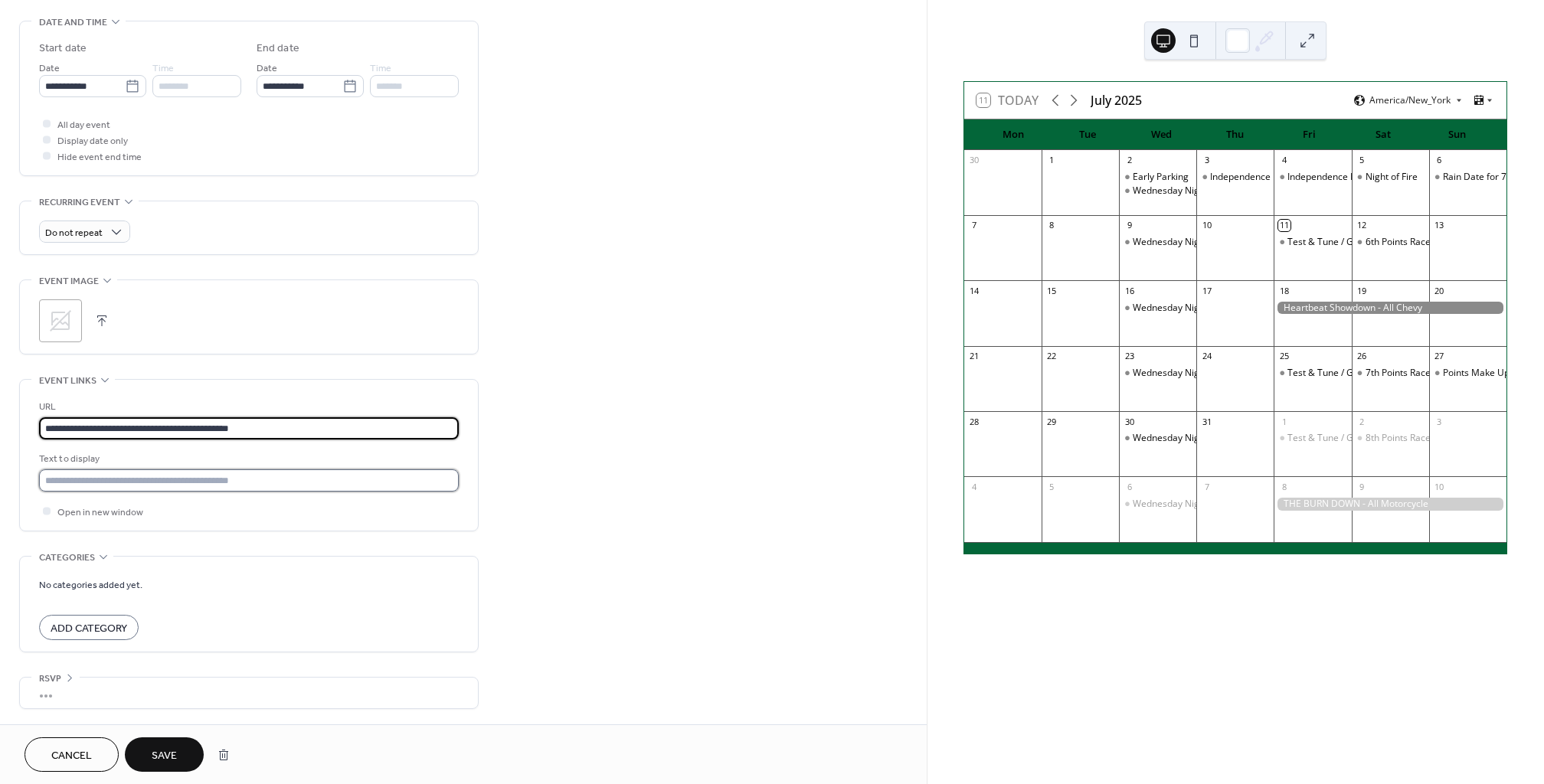 drag, startPoint x: 168, startPoint y: 482, endPoint x: 164, endPoint y: 491, distance: 9.848858 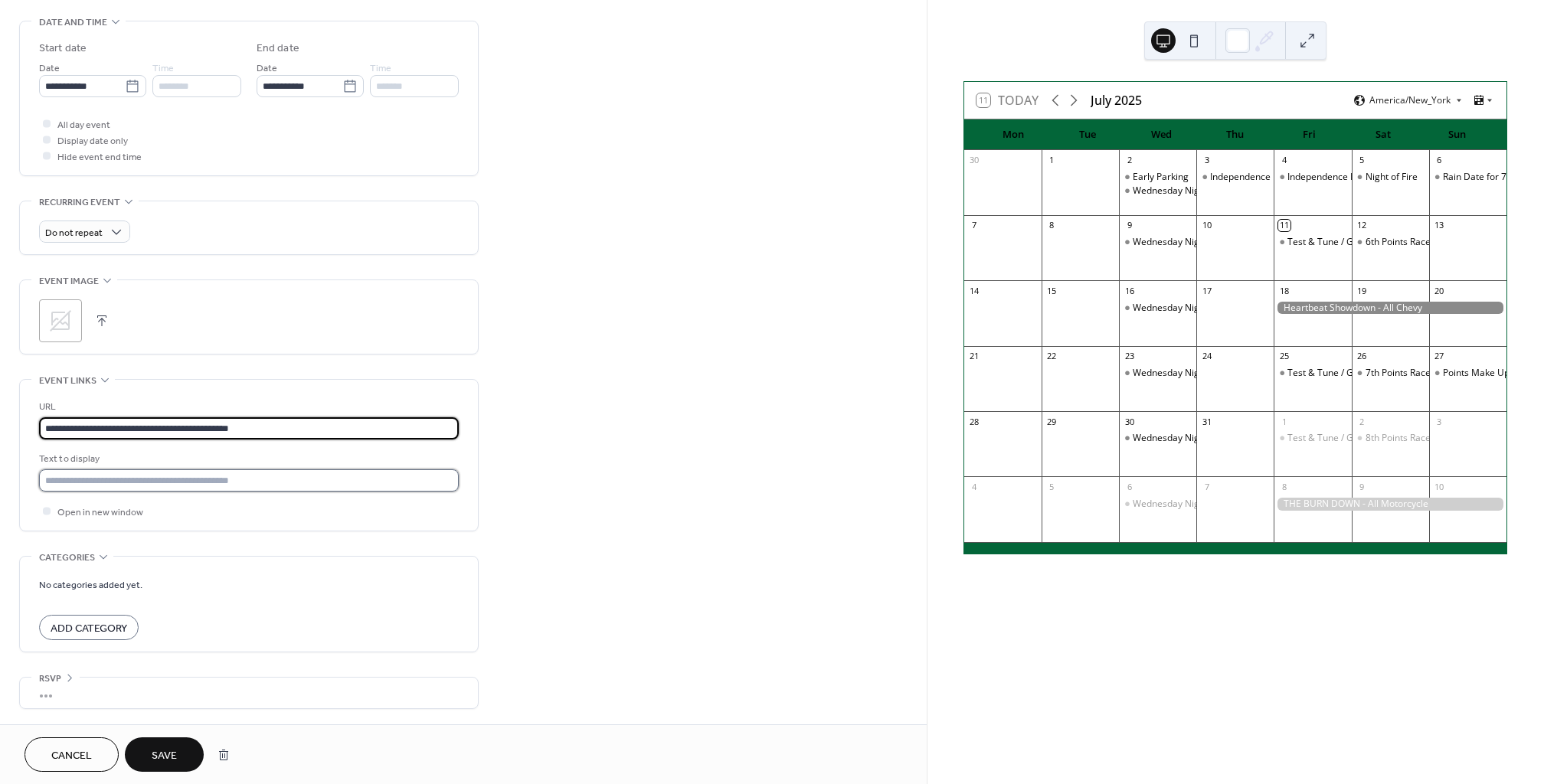 click at bounding box center (249, 480) 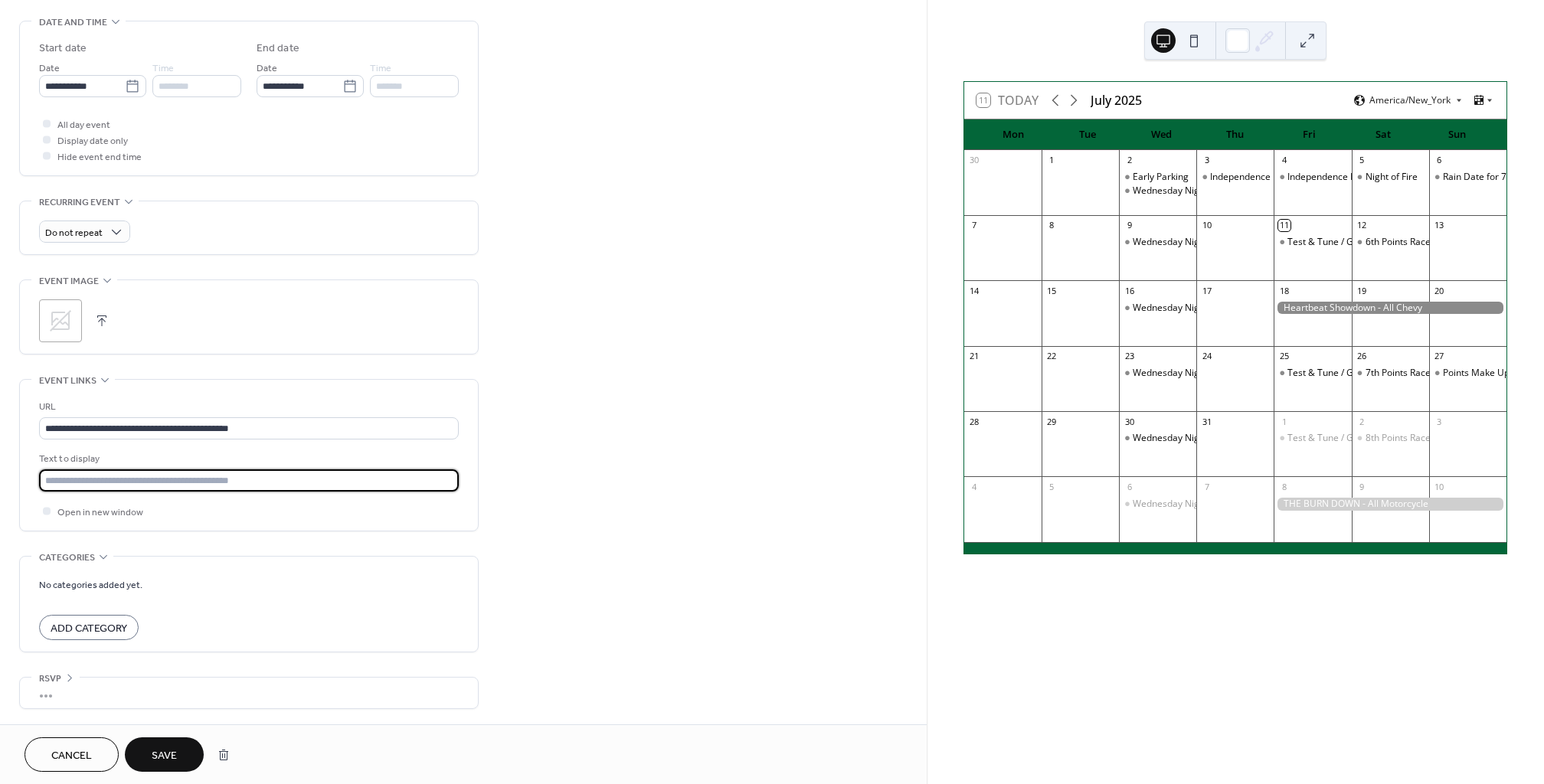 type on "**********" 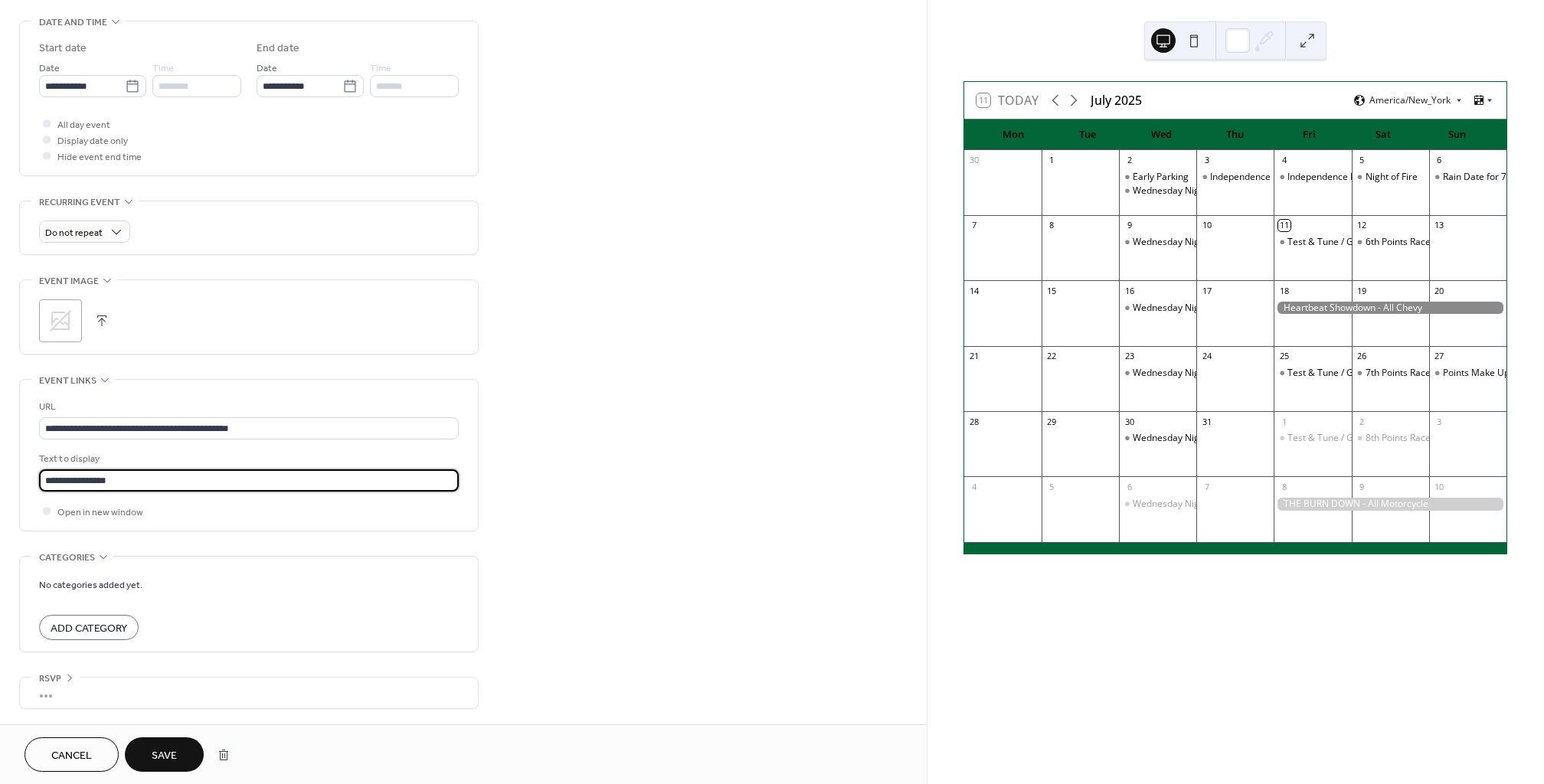 click on "Save" at bounding box center (164, 756) 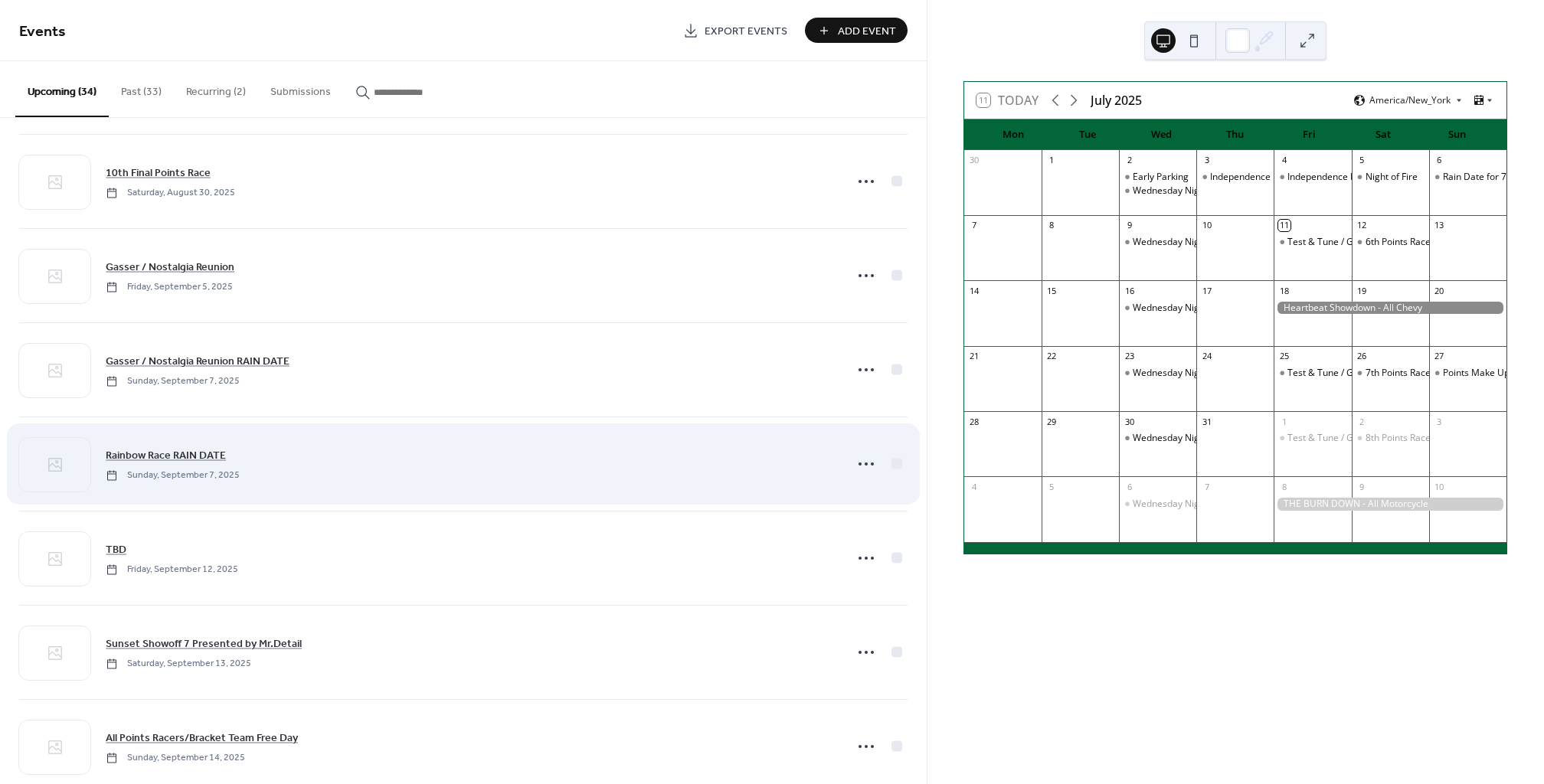 scroll, scrollTop: 1514, scrollLeft: 0, axis: vertical 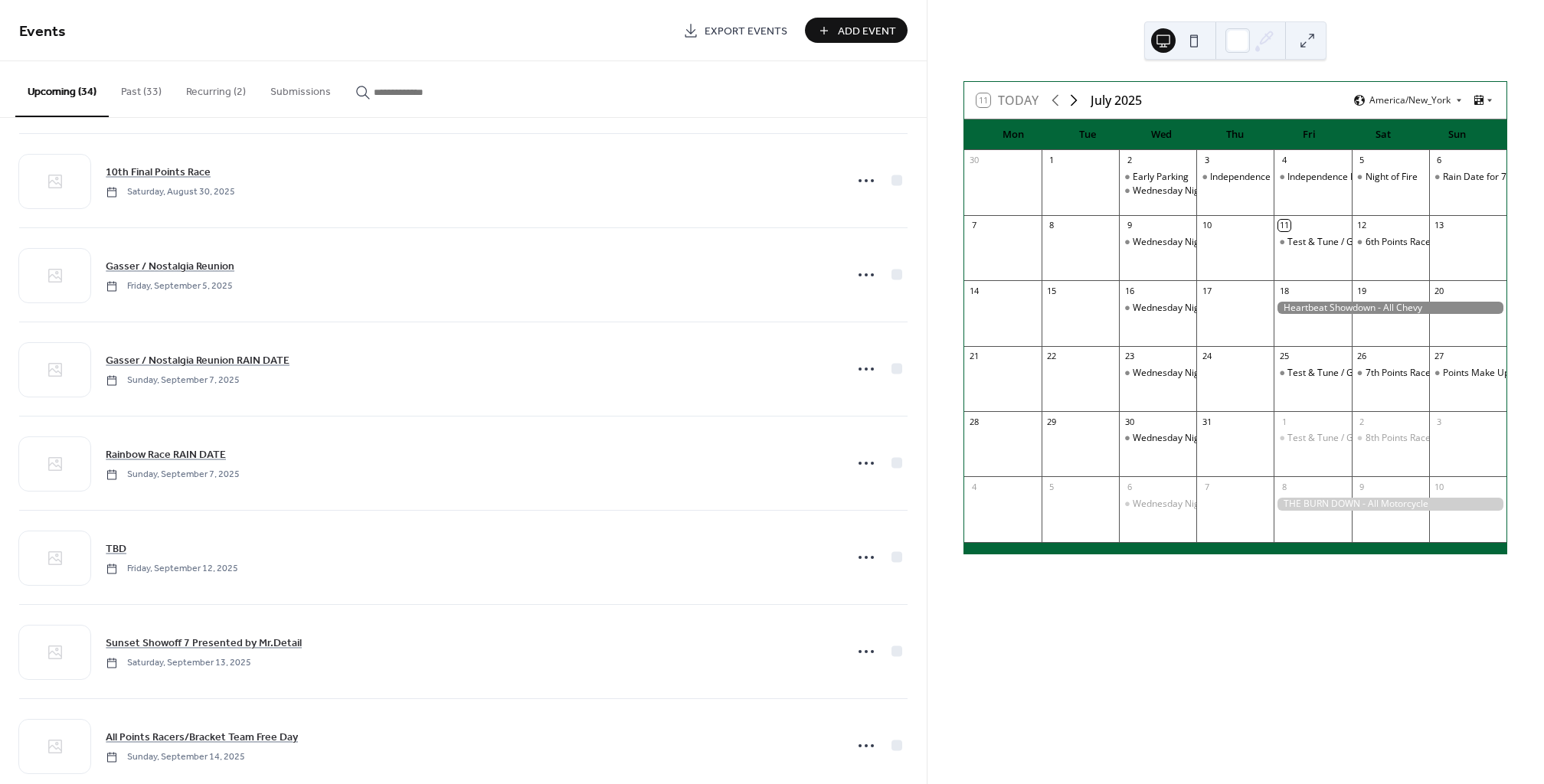 click 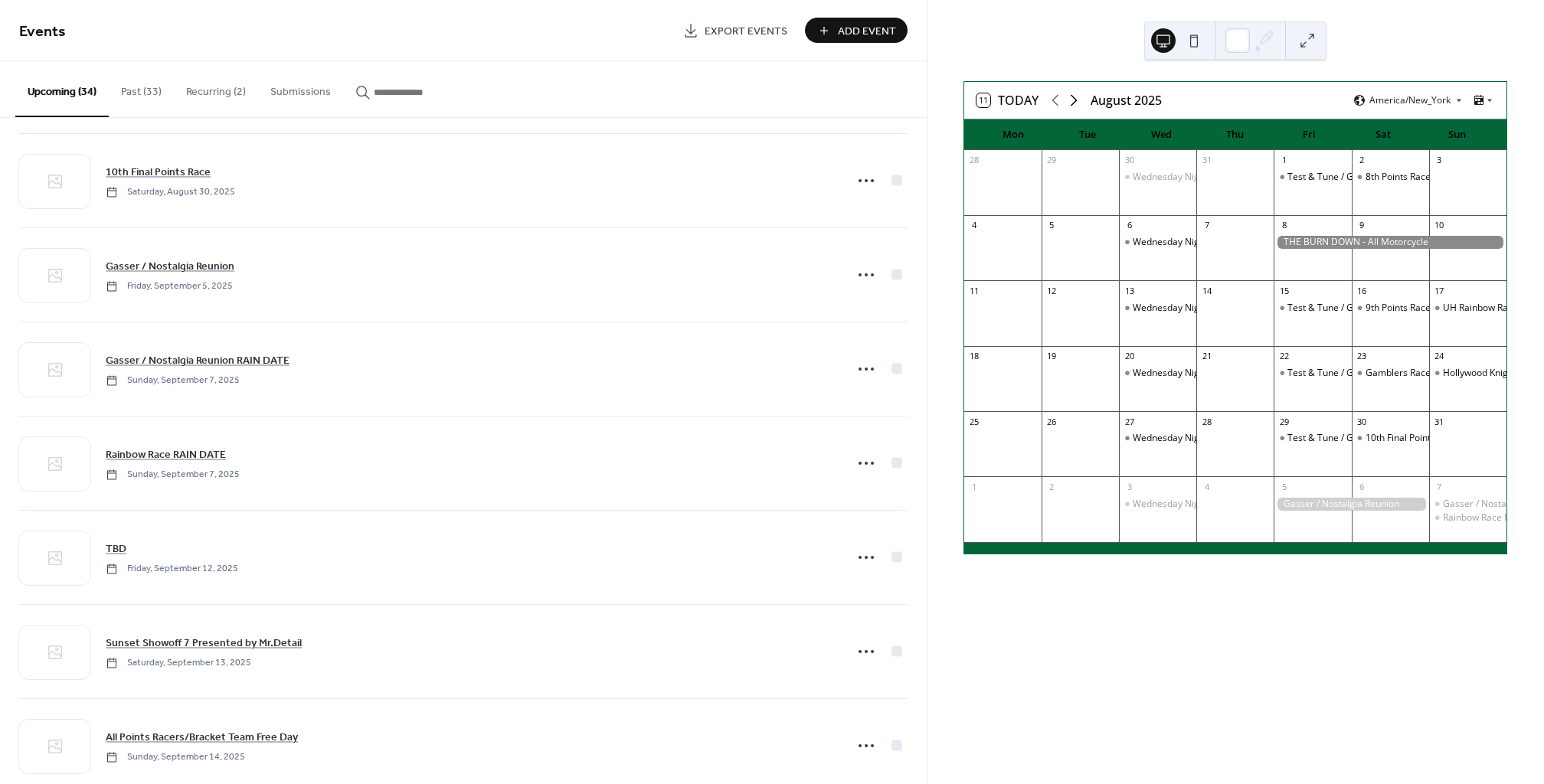 click 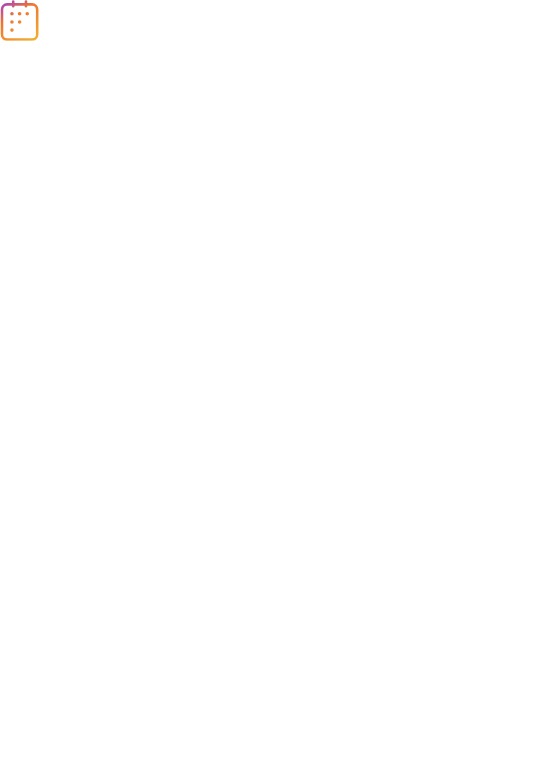 scroll, scrollTop: 0, scrollLeft: 0, axis: both 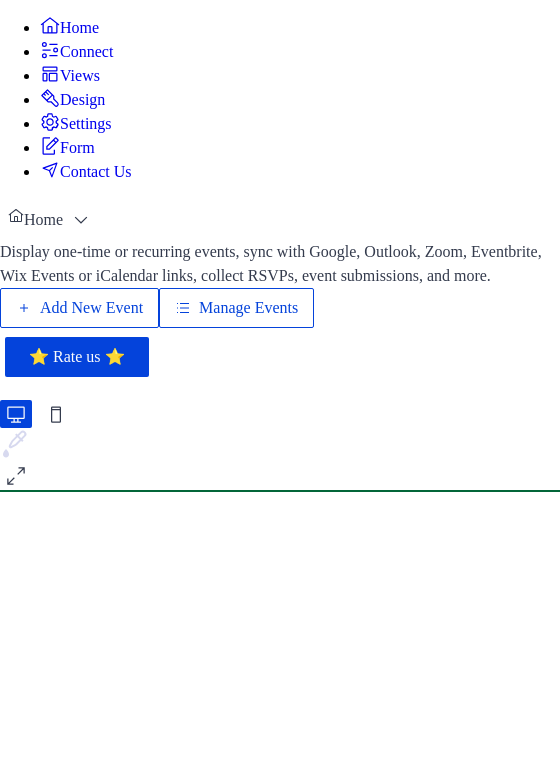 click on "Settings" at bounding box center (86, 124) 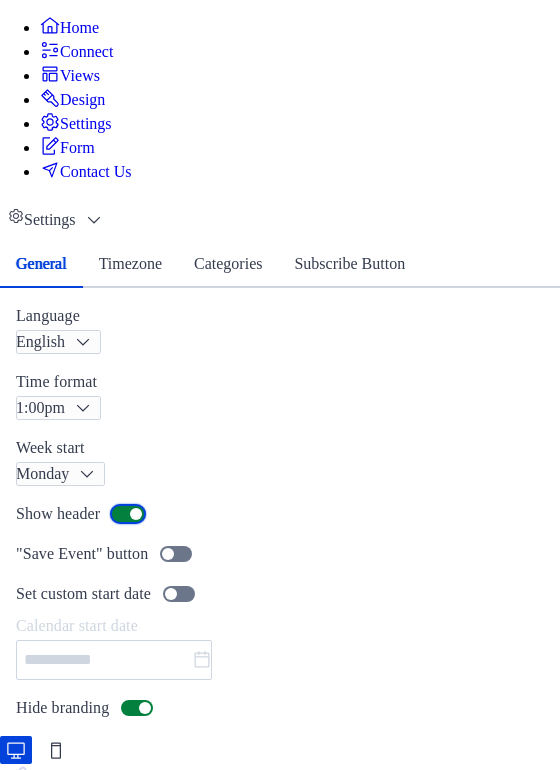 click at bounding box center [128, 514] 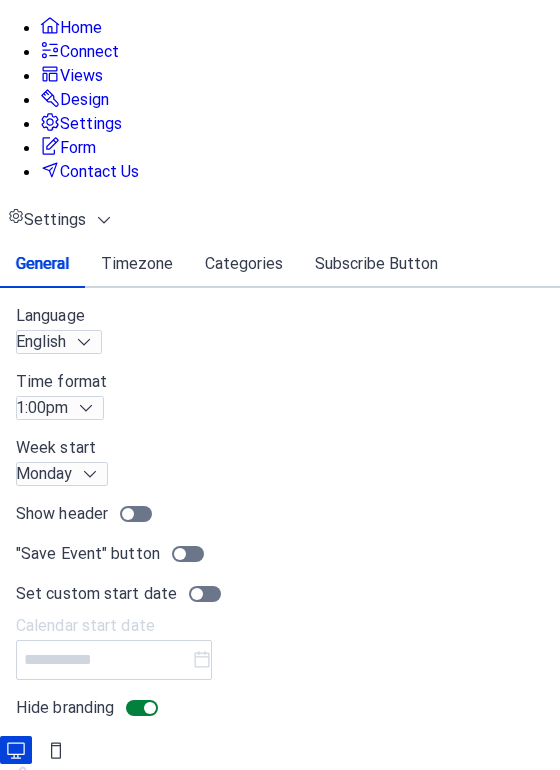 click on "Design" at bounding box center [84, 100] 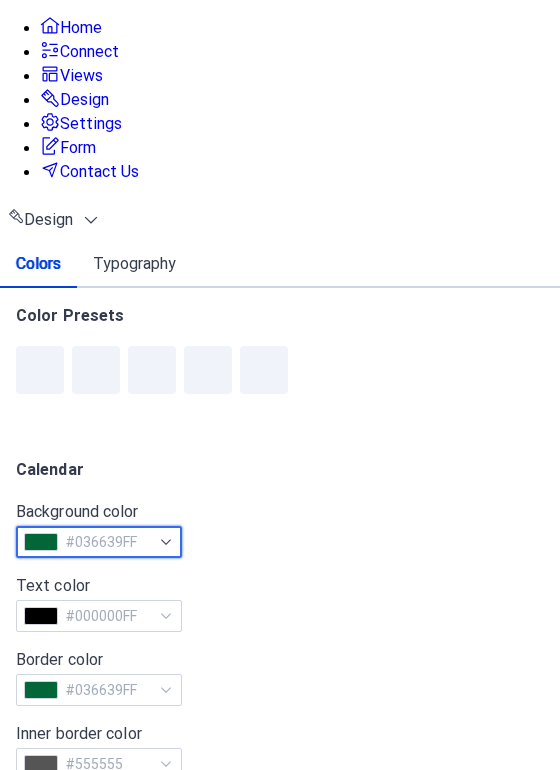 click on "#036639FF" at bounding box center [99, 542] 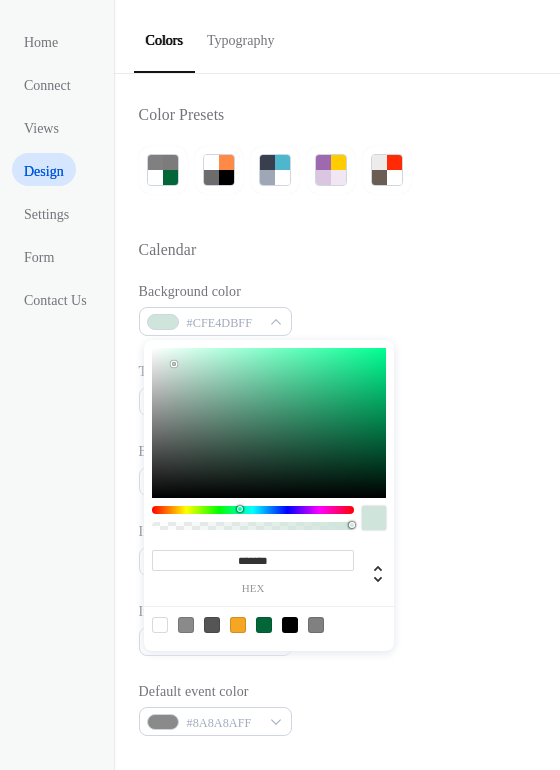 type on "*******" 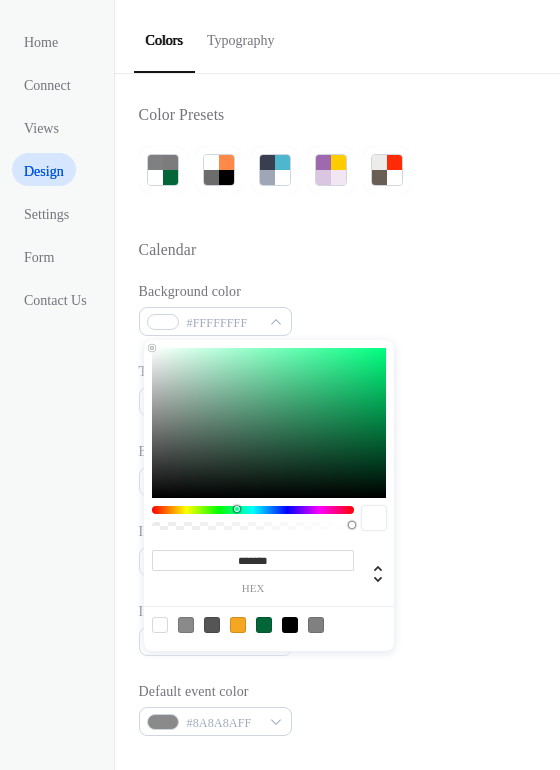 drag, startPoint x: 173, startPoint y: 364, endPoint x: -3, endPoint y: 216, distance: 229.95651 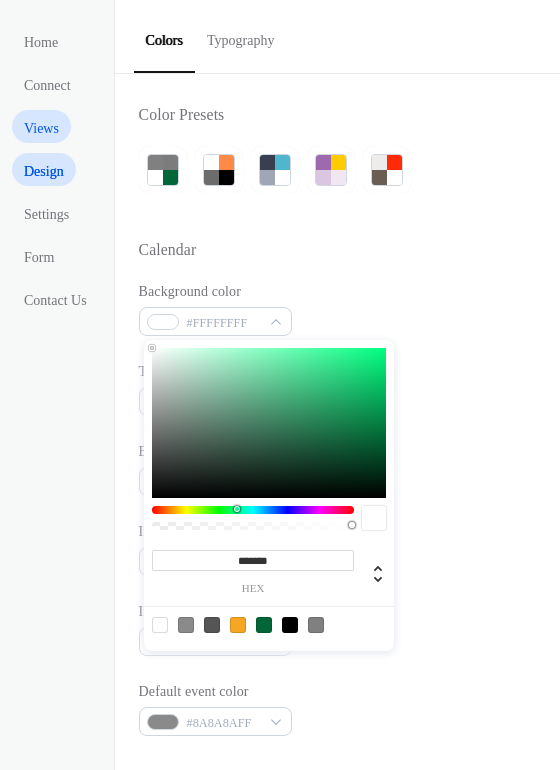 click on "Views" at bounding box center (41, 128) 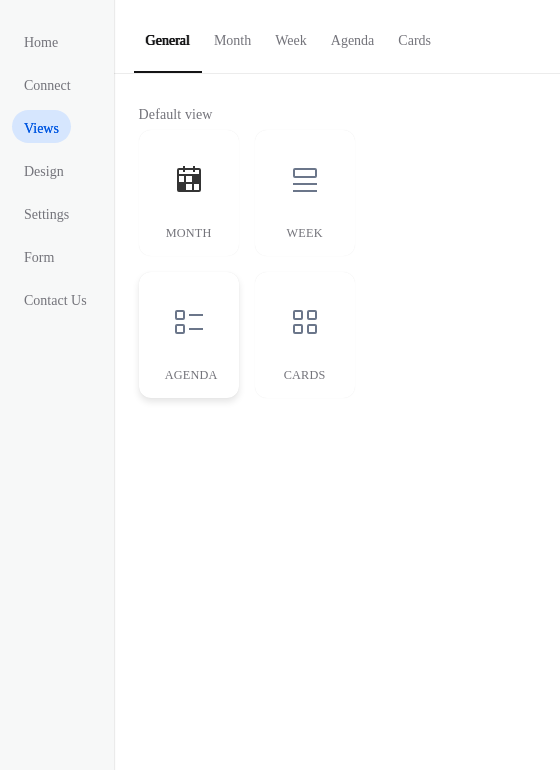 click on "Agenda" at bounding box center (189, 335) 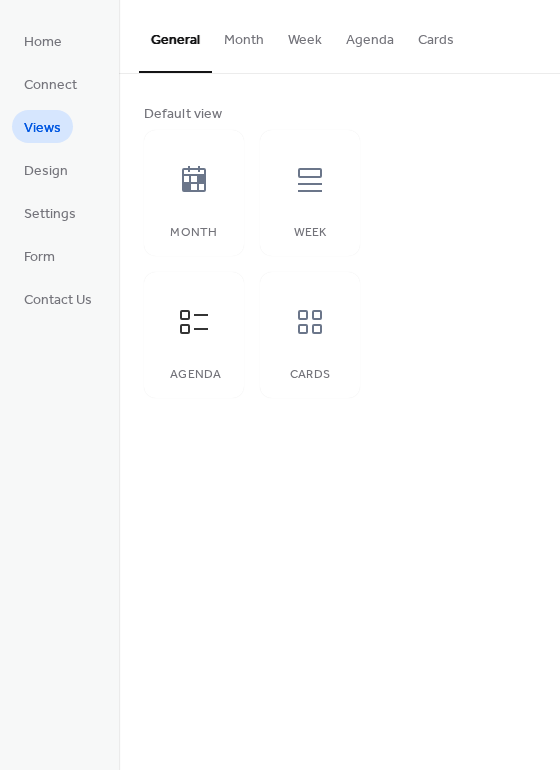 click on "Agenda" at bounding box center (370, 35) 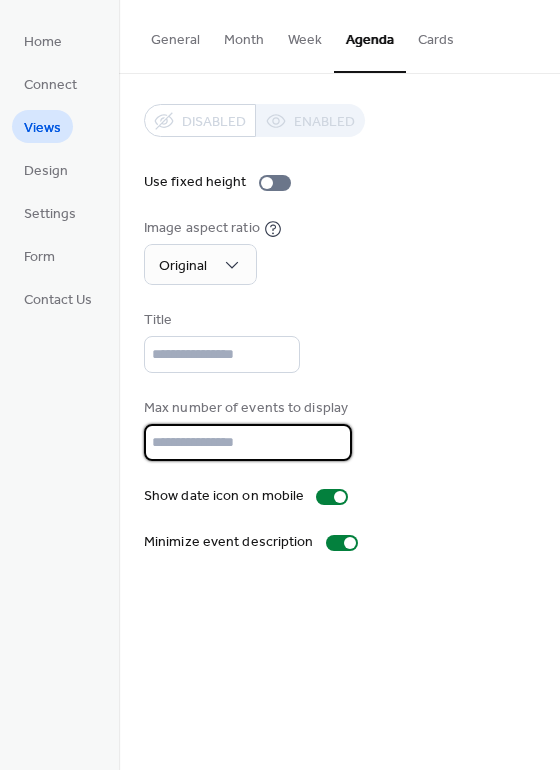 click on "**" at bounding box center (248, 442) 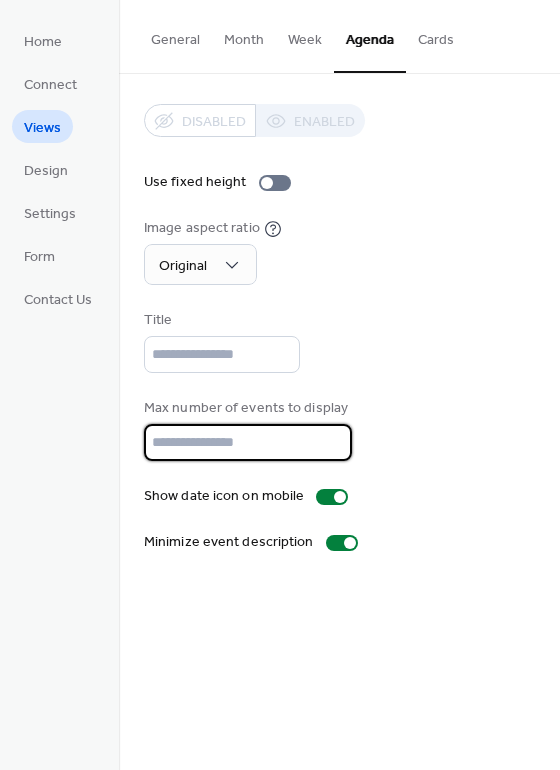 drag, startPoint x: 224, startPoint y: 449, endPoint x: 69, endPoint y: 445, distance: 155.0516 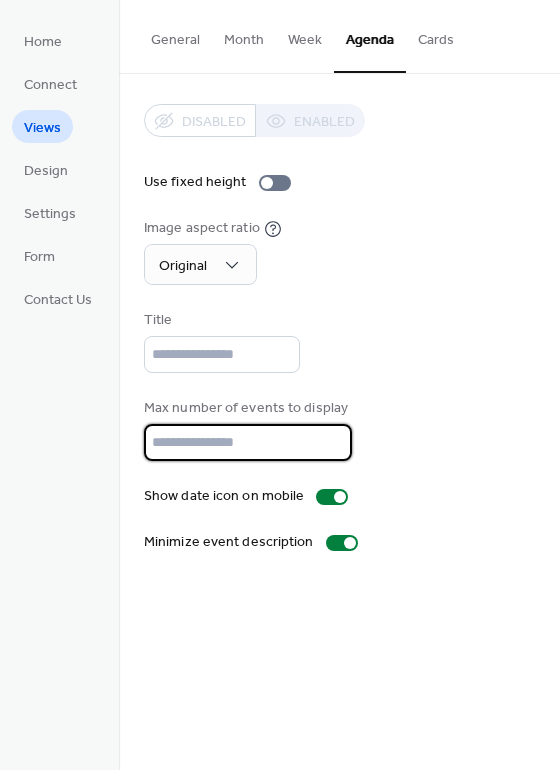 type on "*" 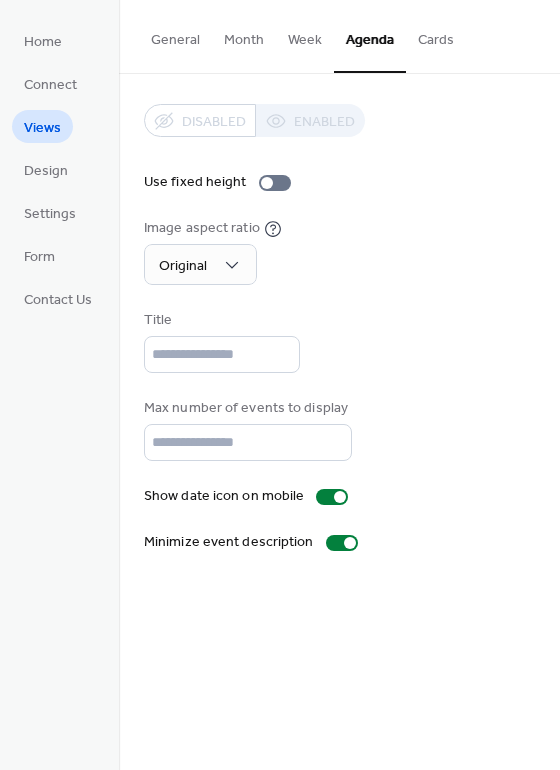 scroll, scrollTop: 0, scrollLeft: 0, axis: both 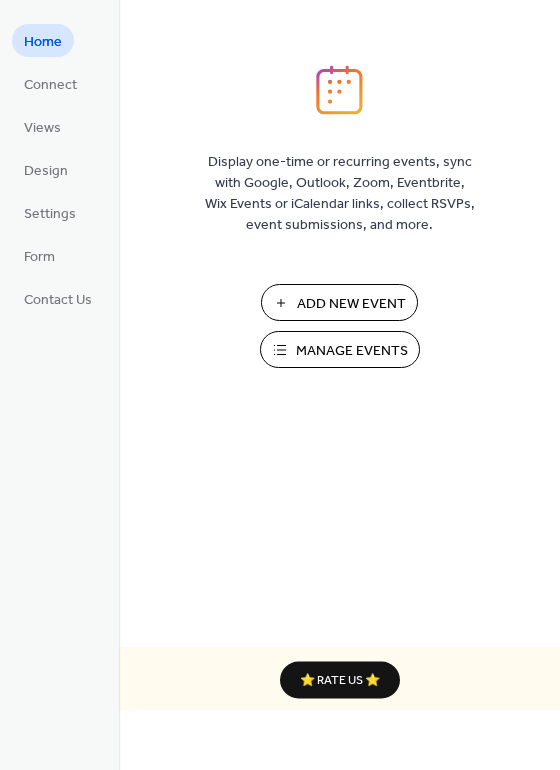 click on "Manage Events" at bounding box center [352, 351] 